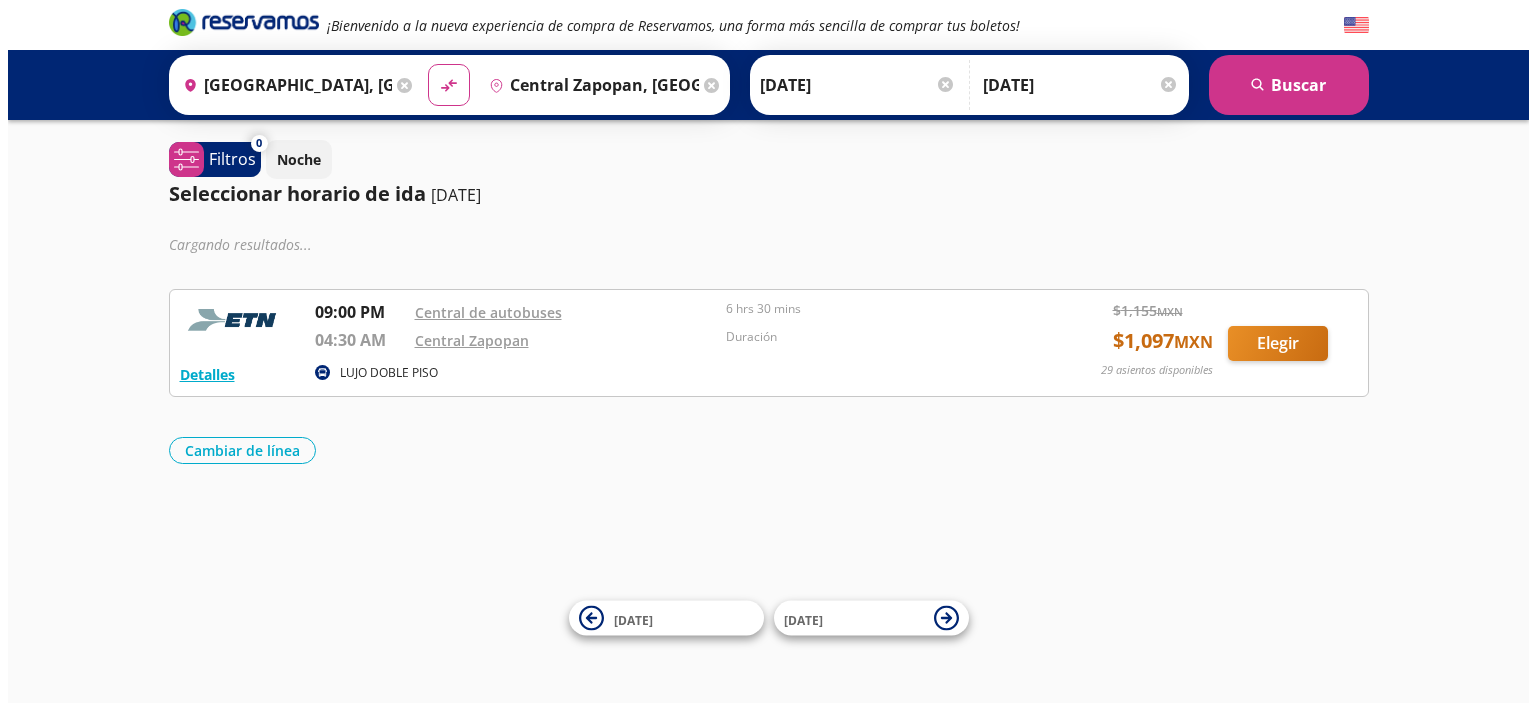 scroll, scrollTop: 0, scrollLeft: 0, axis: both 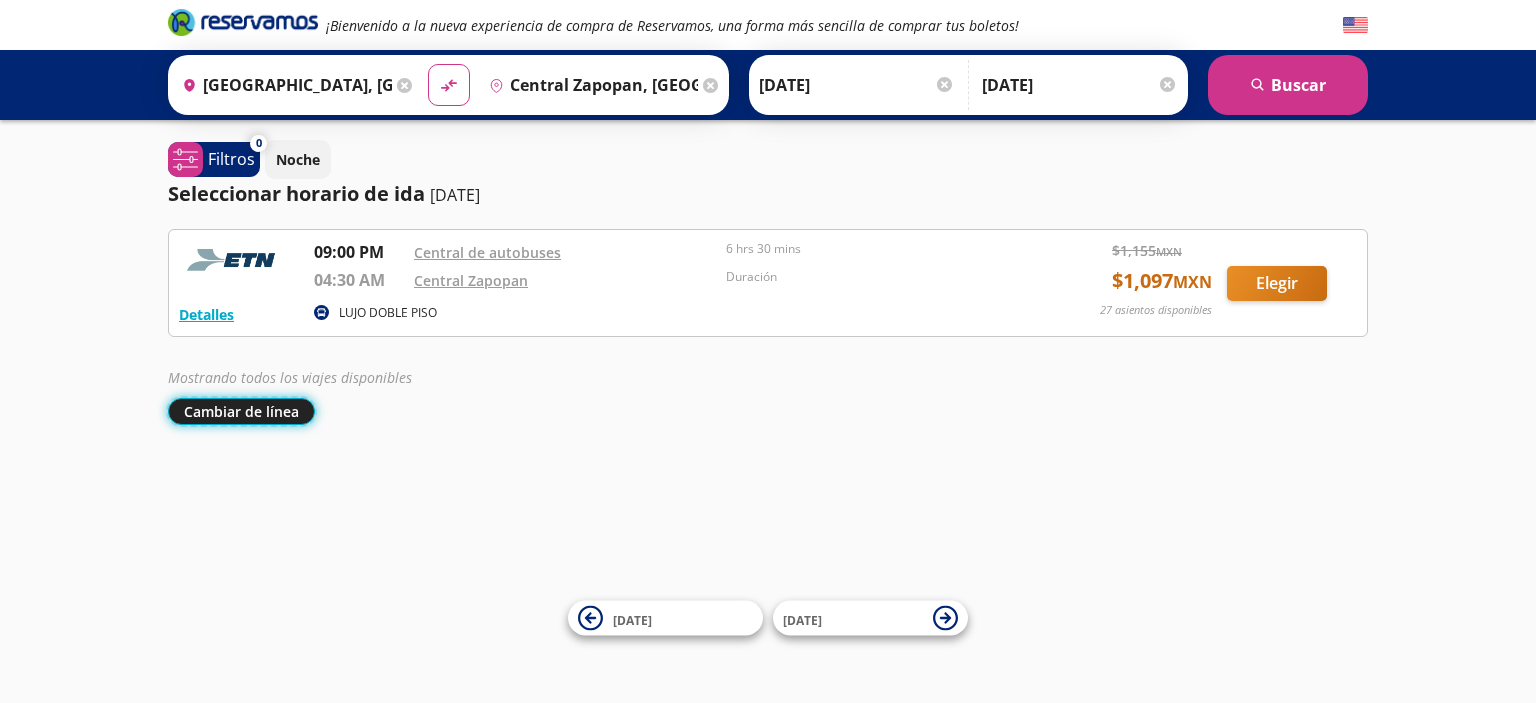 click on "Cambiar de línea" at bounding box center [241, 411] 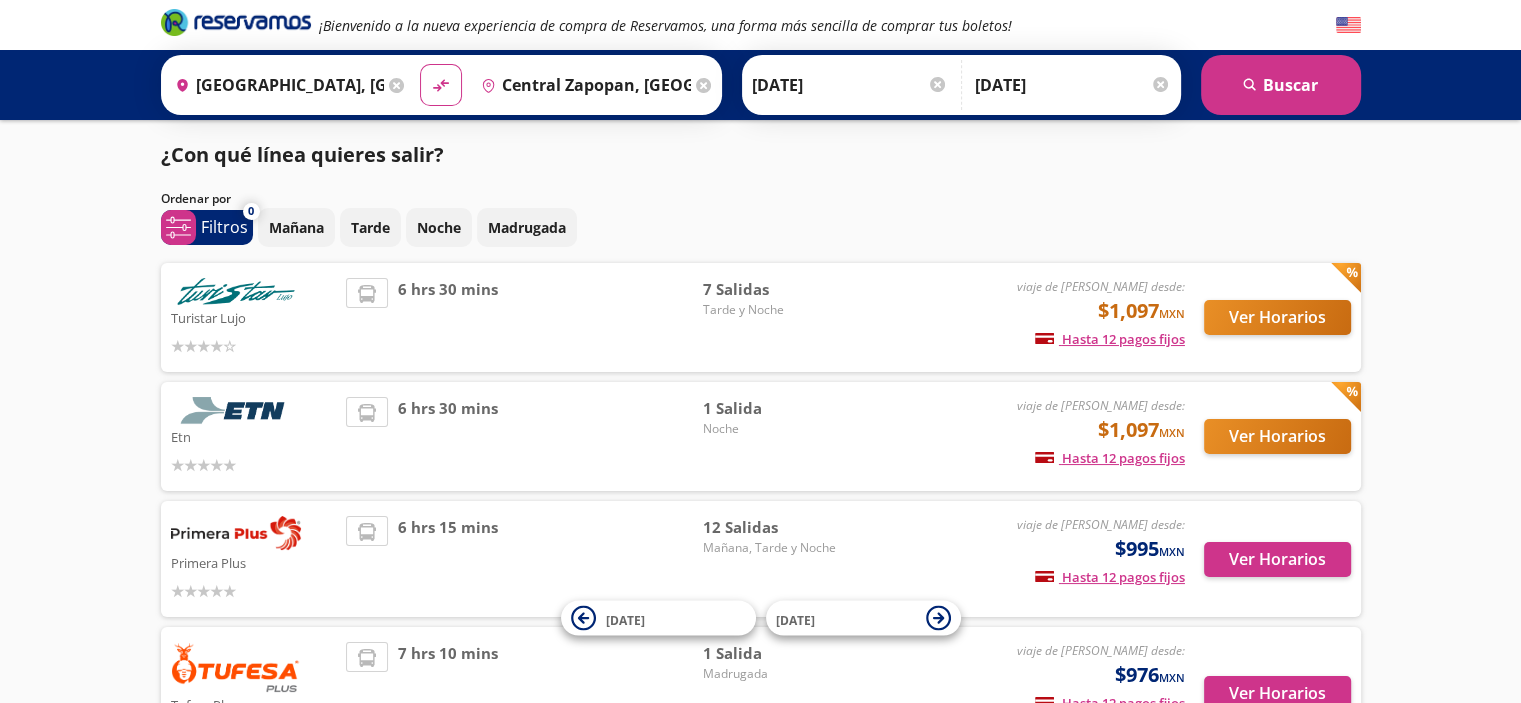 click on "6 hrs 30 mins" at bounding box center [524, 317] 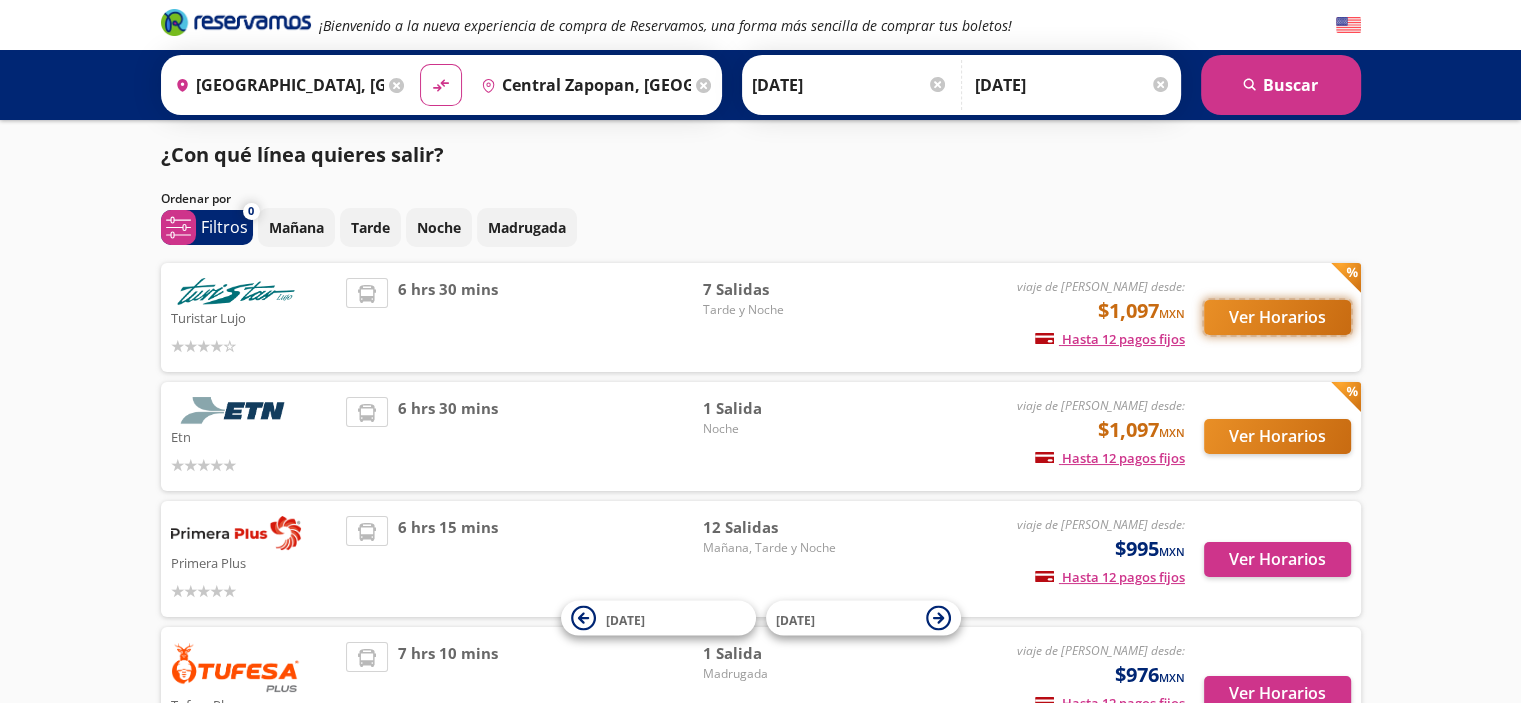 click on "Ver Horarios" at bounding box center [1277, 317] 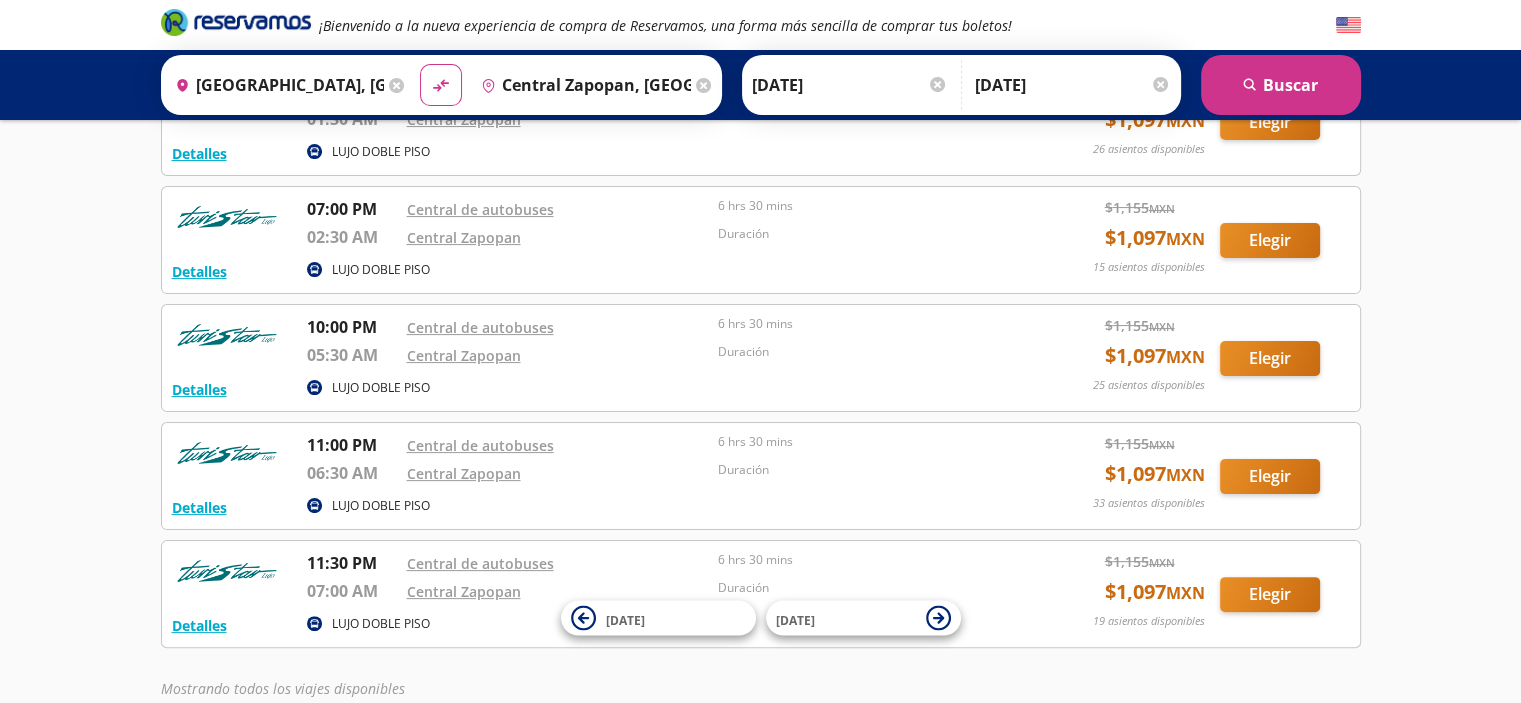 scroll, scrollTop: 500, scrollLeft: 0, axis: vertical 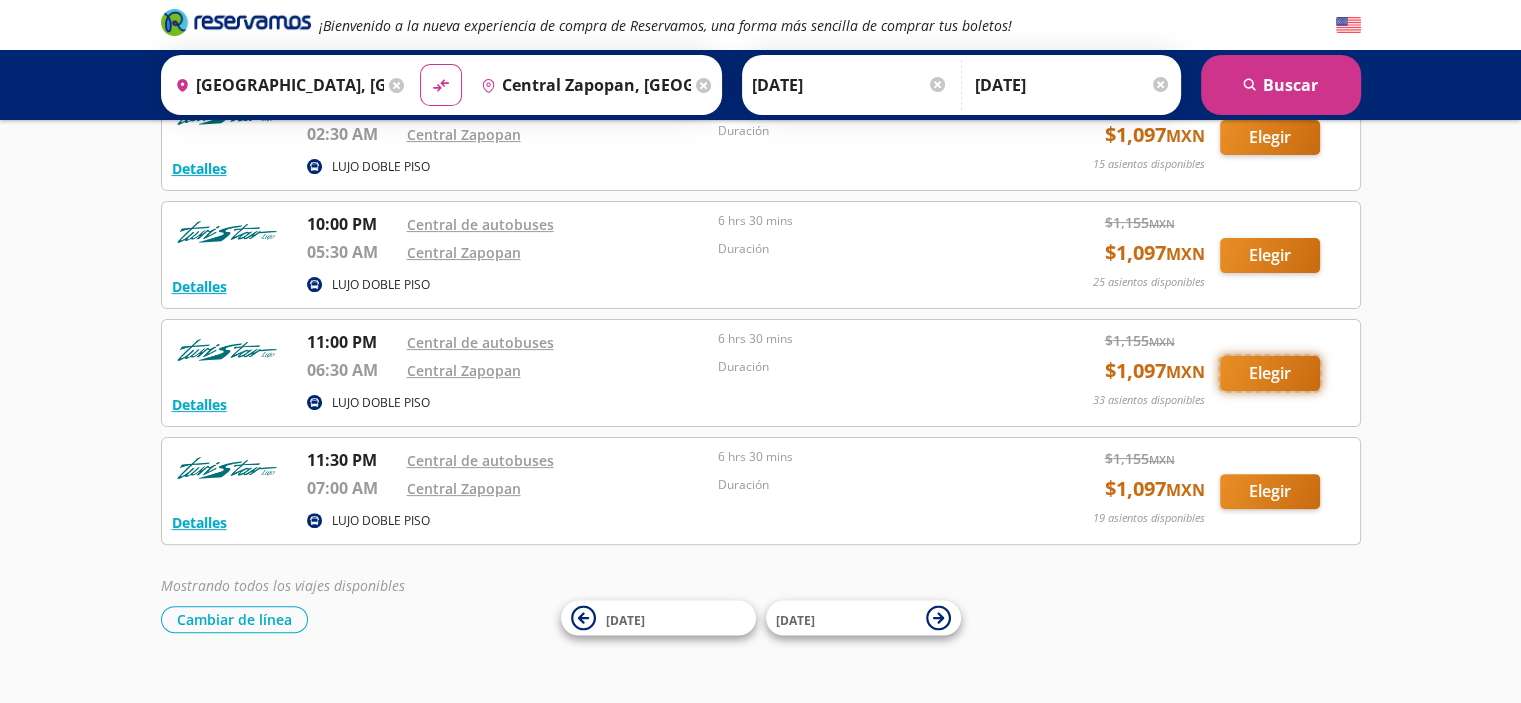 click on "Elegir" at bounding box center [1270, 373] 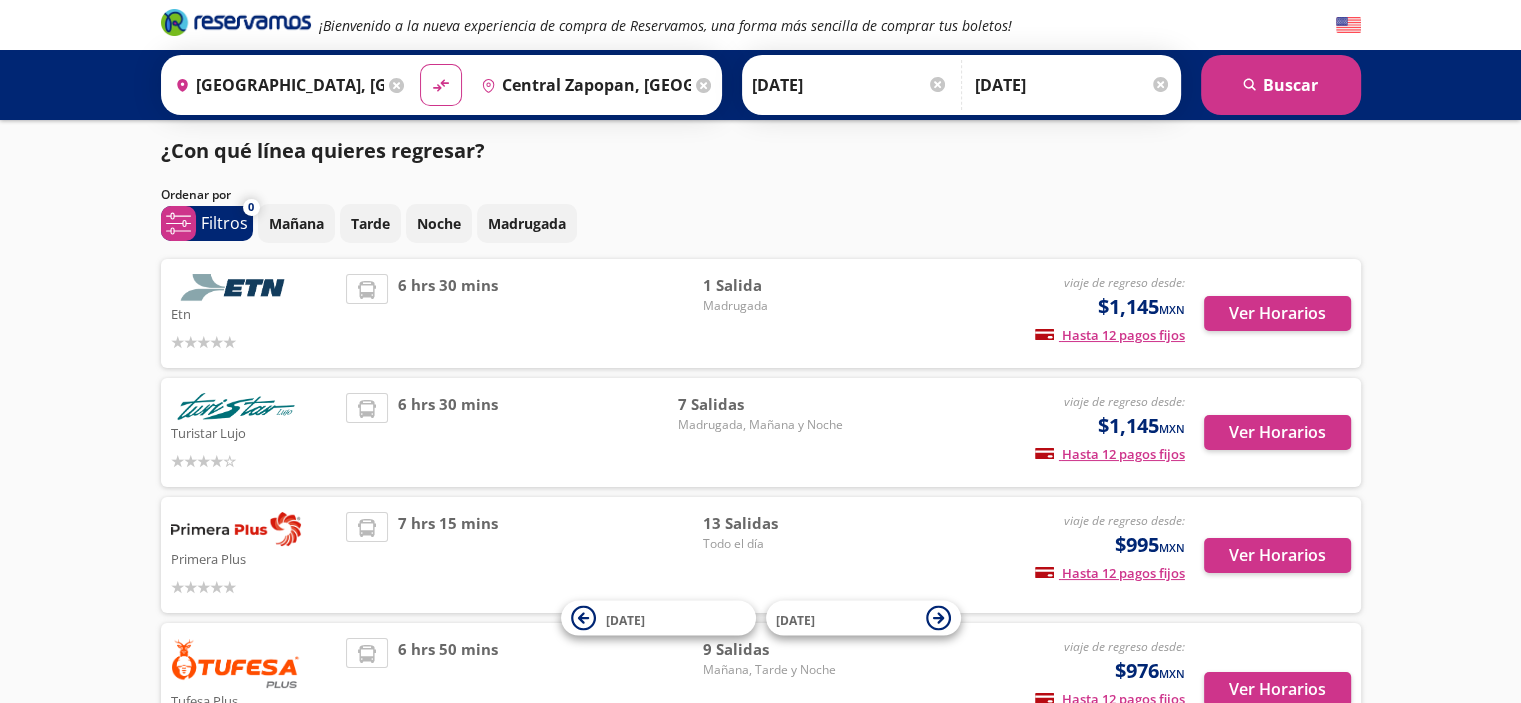 scroll, scrollTop: 0, scrollLeft: 0, axis: both 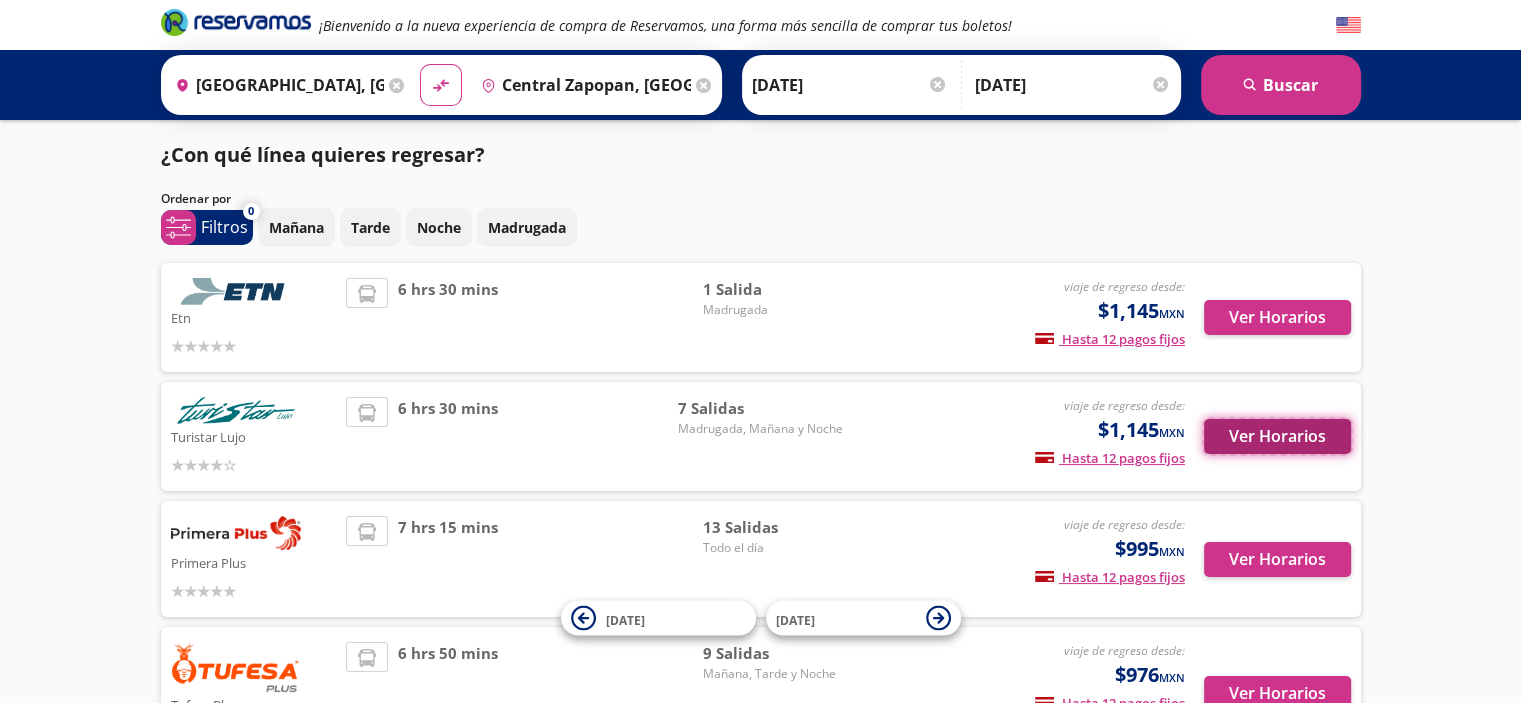 click on "Ver Horarios" at bounding box center [1277, 436] 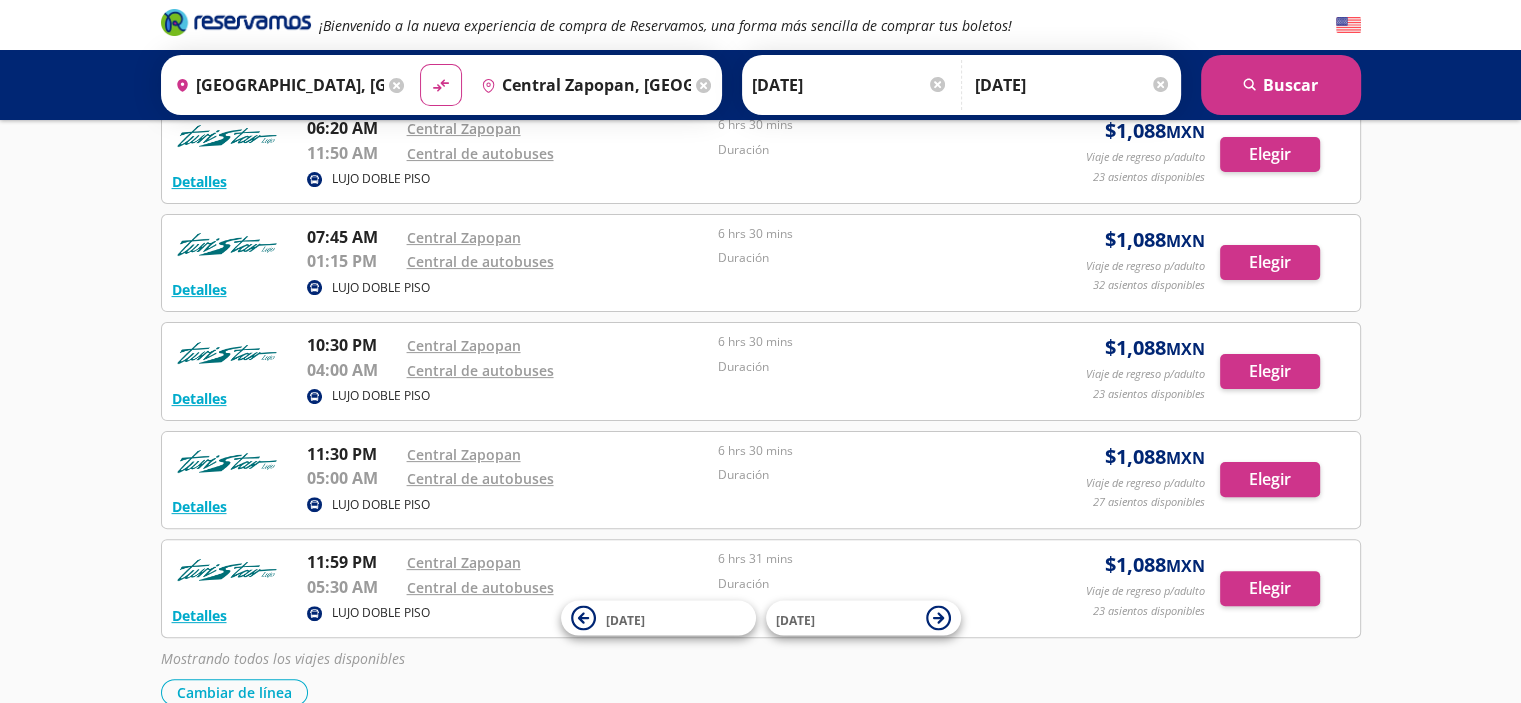 scroll, scrollTop: 500, scrollLeft: 0, axis: vertical 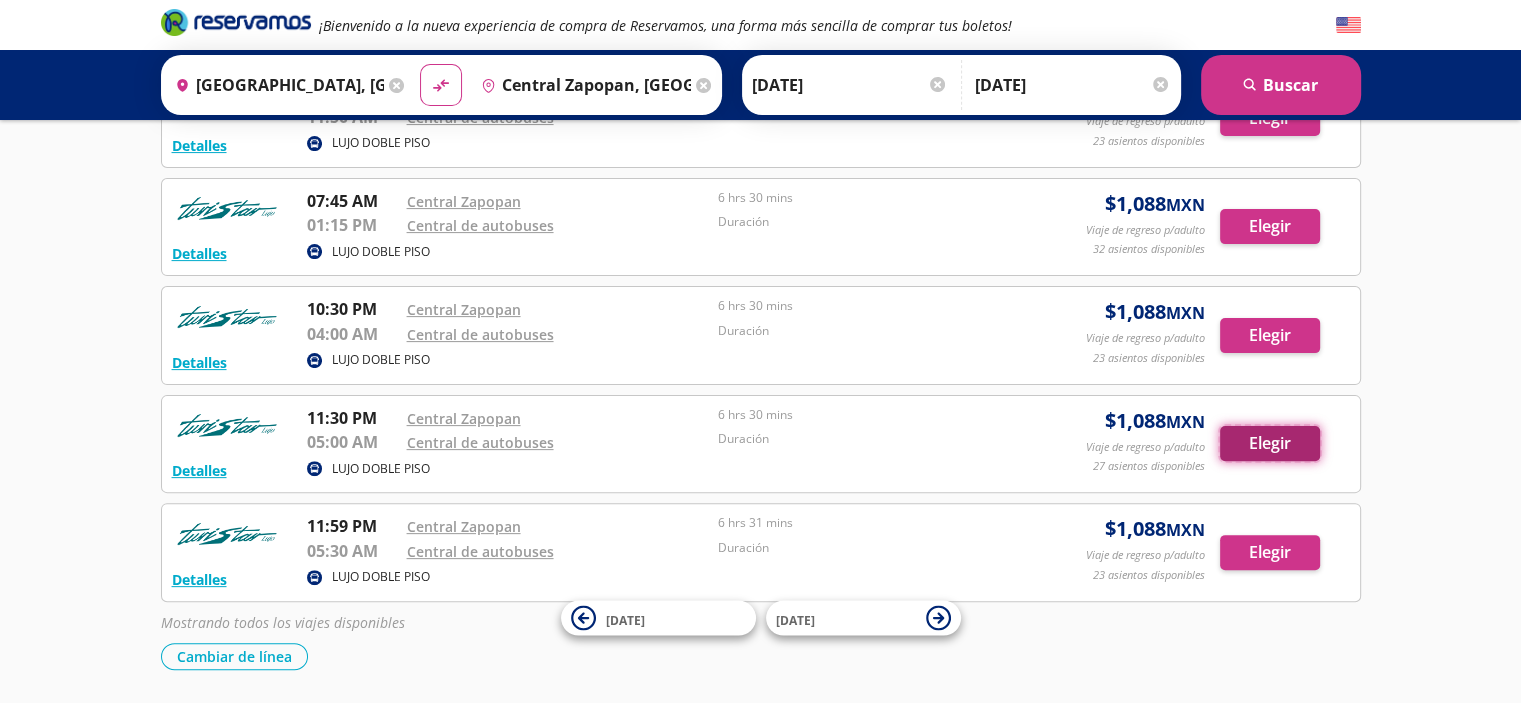 click on "Elegir" at bounding box center (1270, 443) 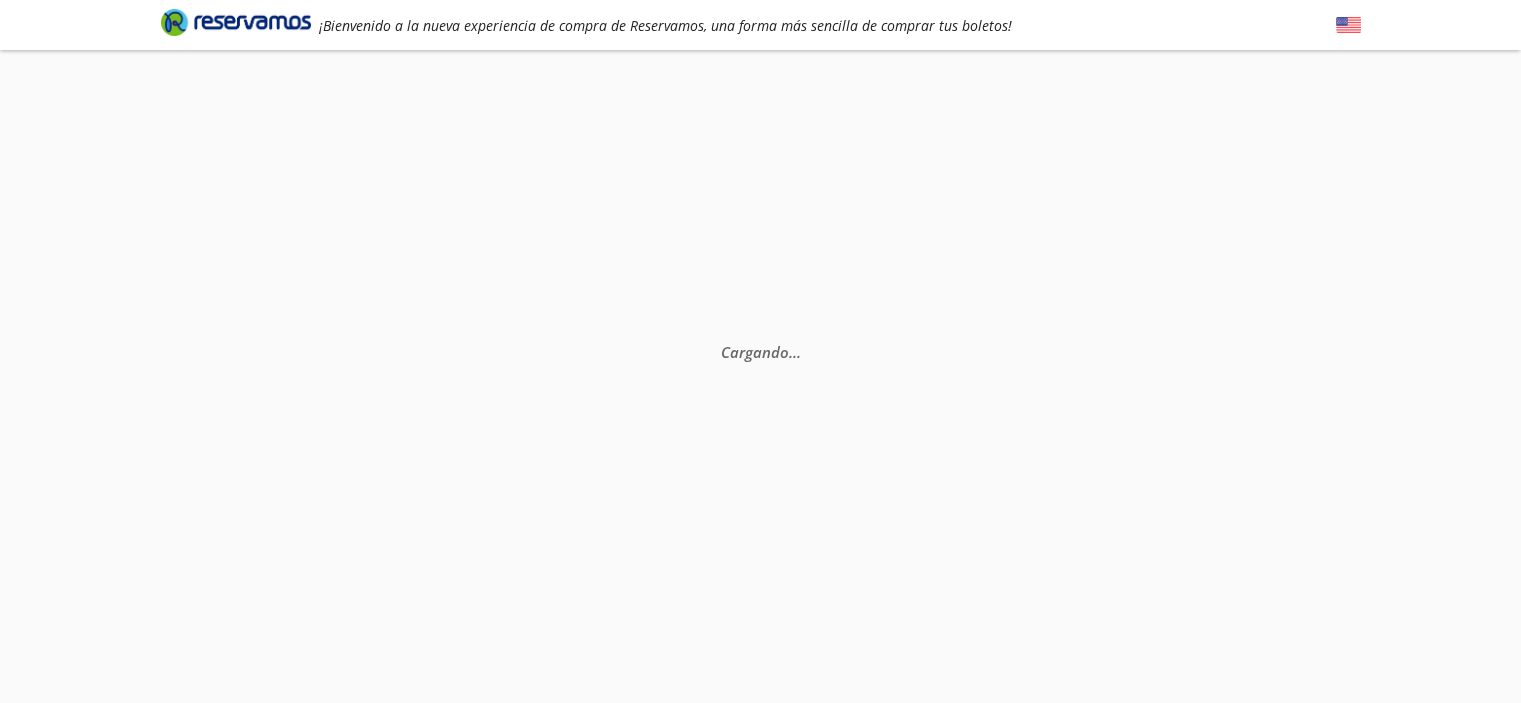 scroll, scrollTop: 0, scrollLeft: 0, axis: both 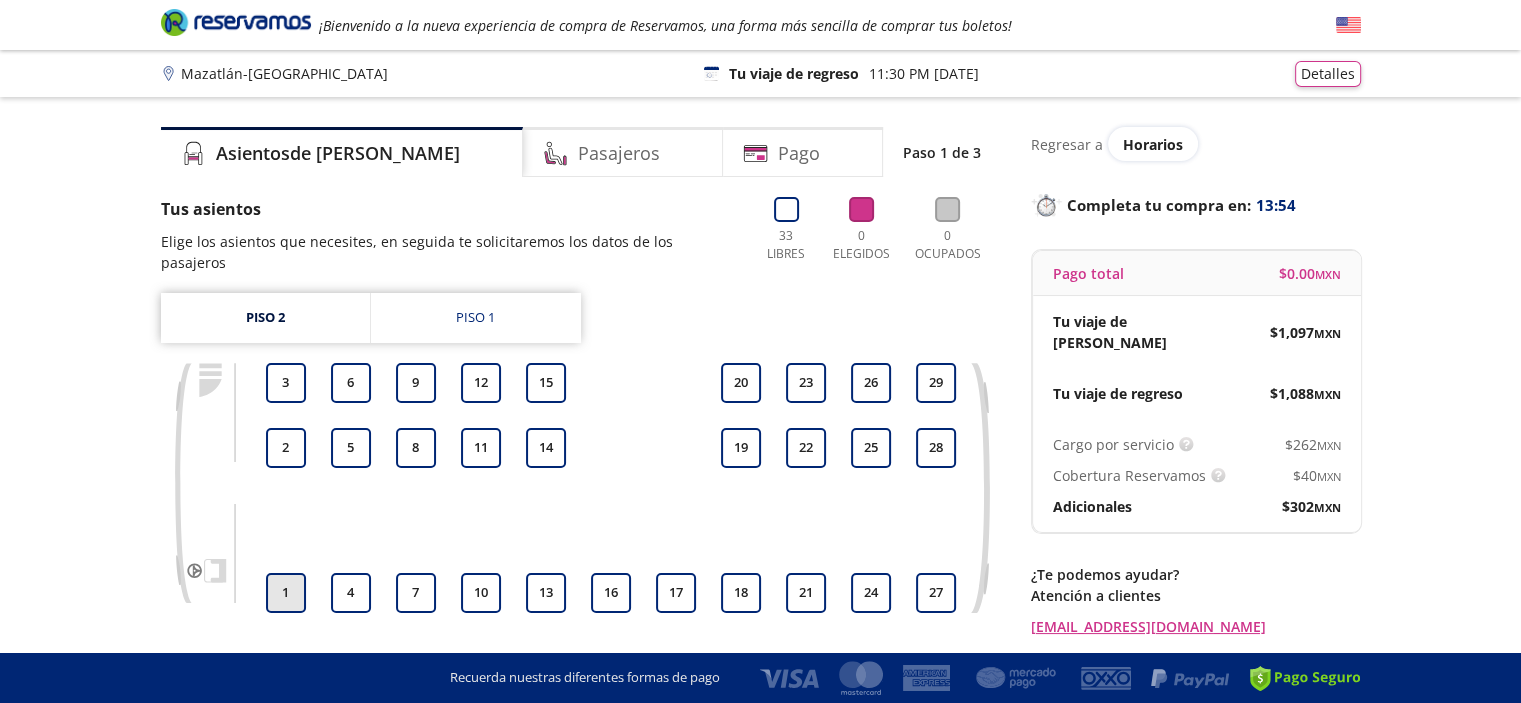 click on "1" at bounding box center (286, 593) 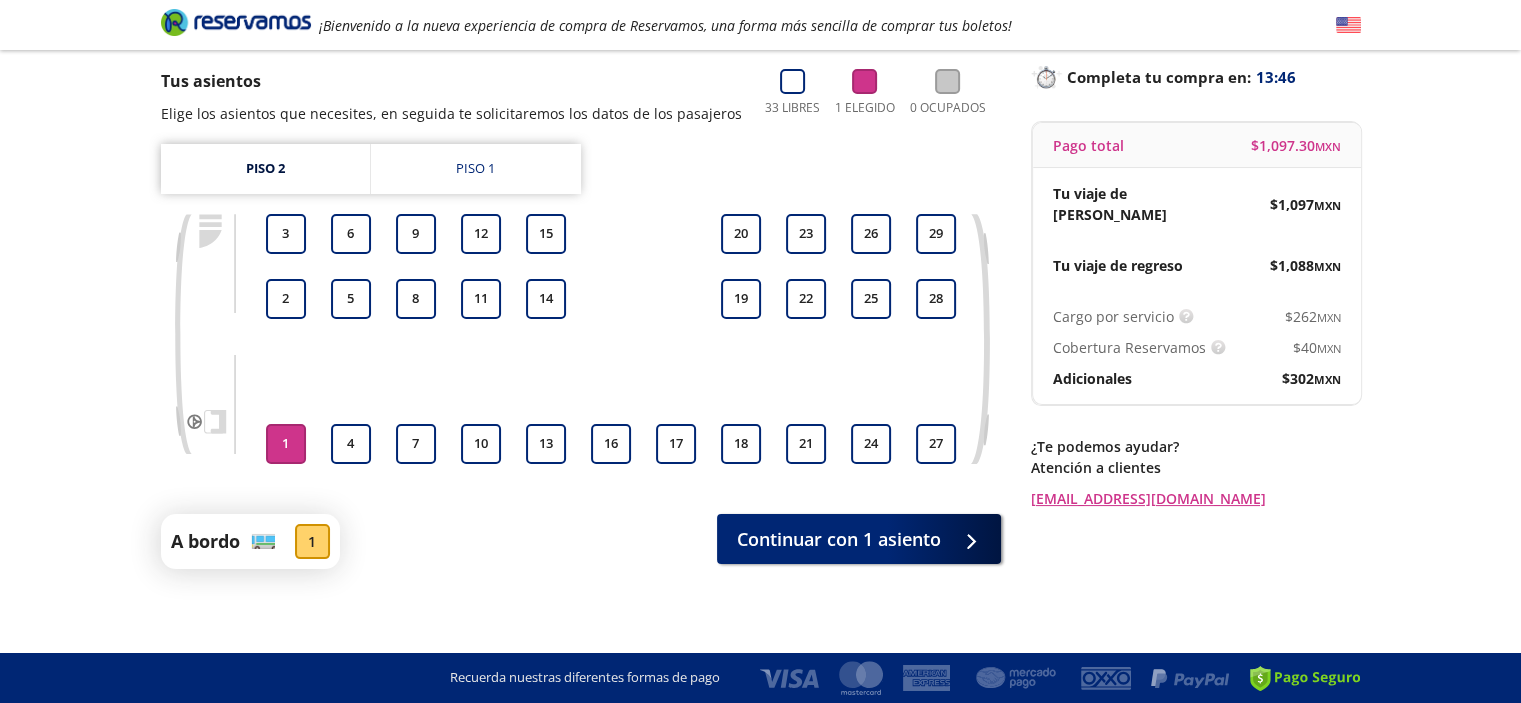 scroll, scrollTop: 133, scrollLeft: 0, axis: vertical 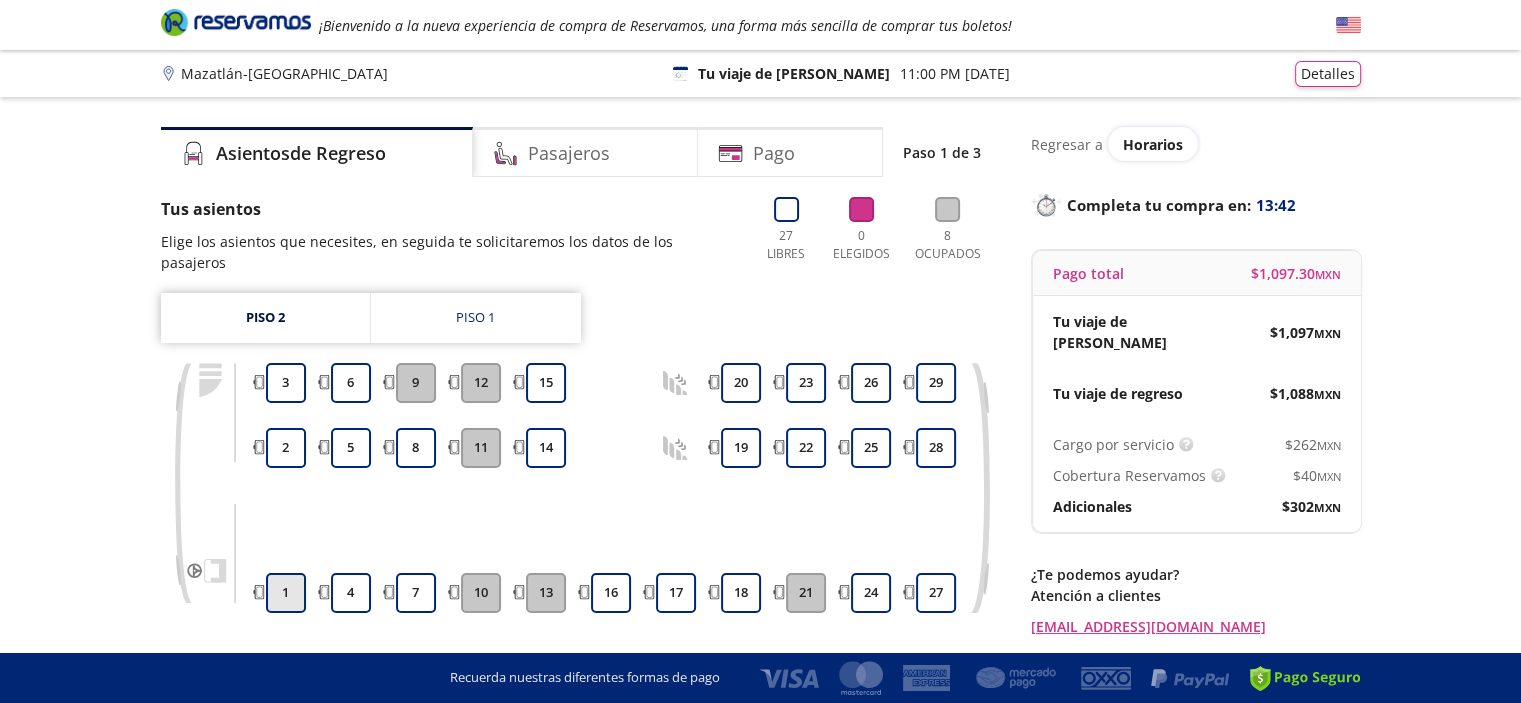 click on "1" at bounding box center (286, 593) 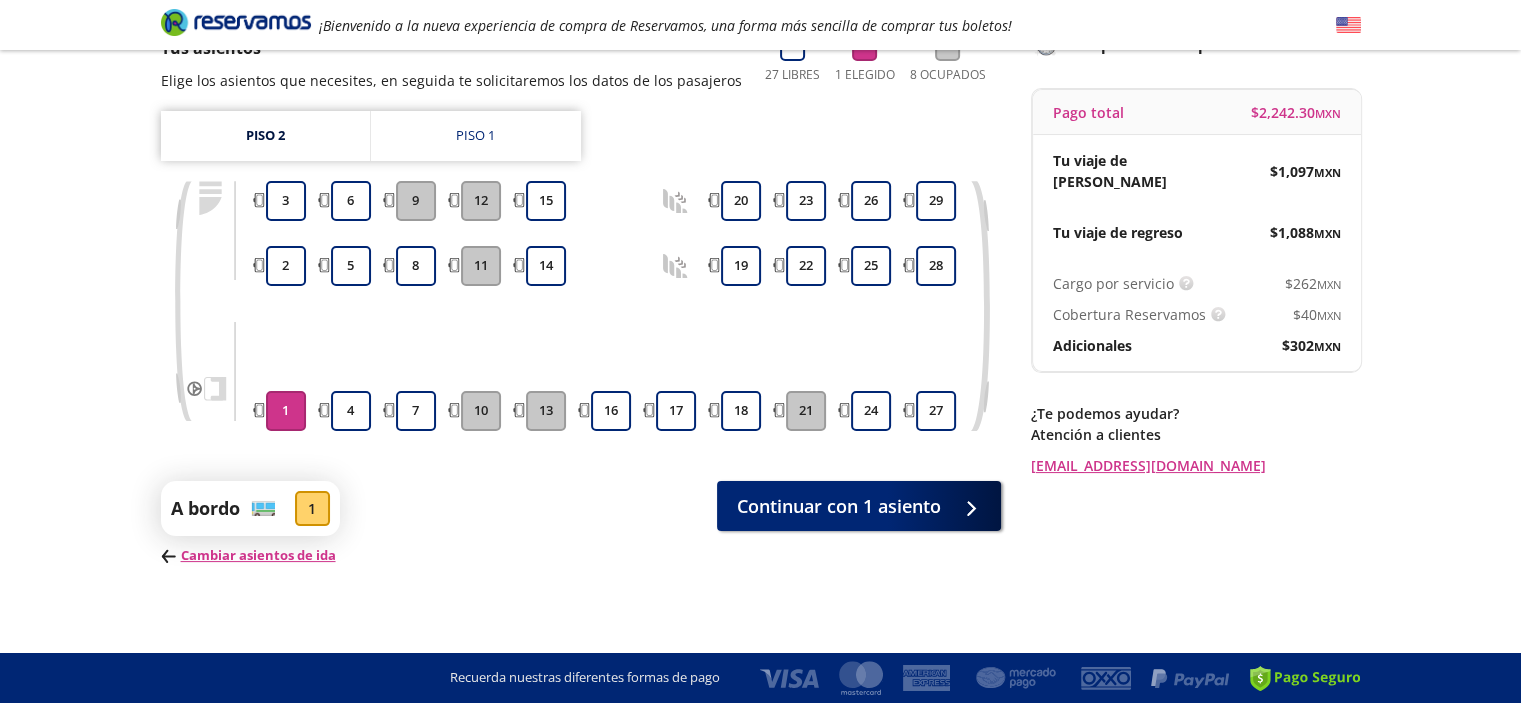 scroll, scrollTop: 163, scrollLeft: 0, axis: vertical 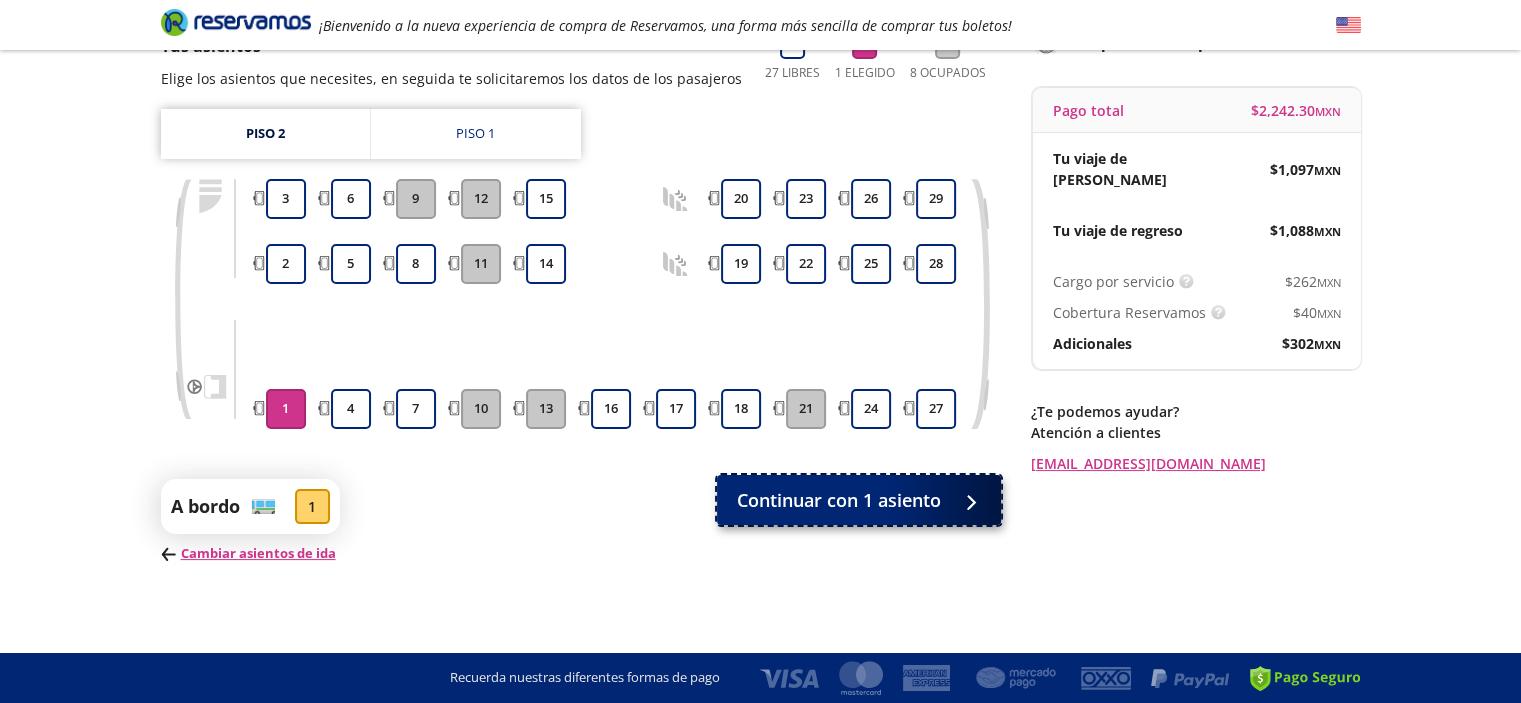 click on "Continuar con 1 asiento" at bounding box center [839, 500] 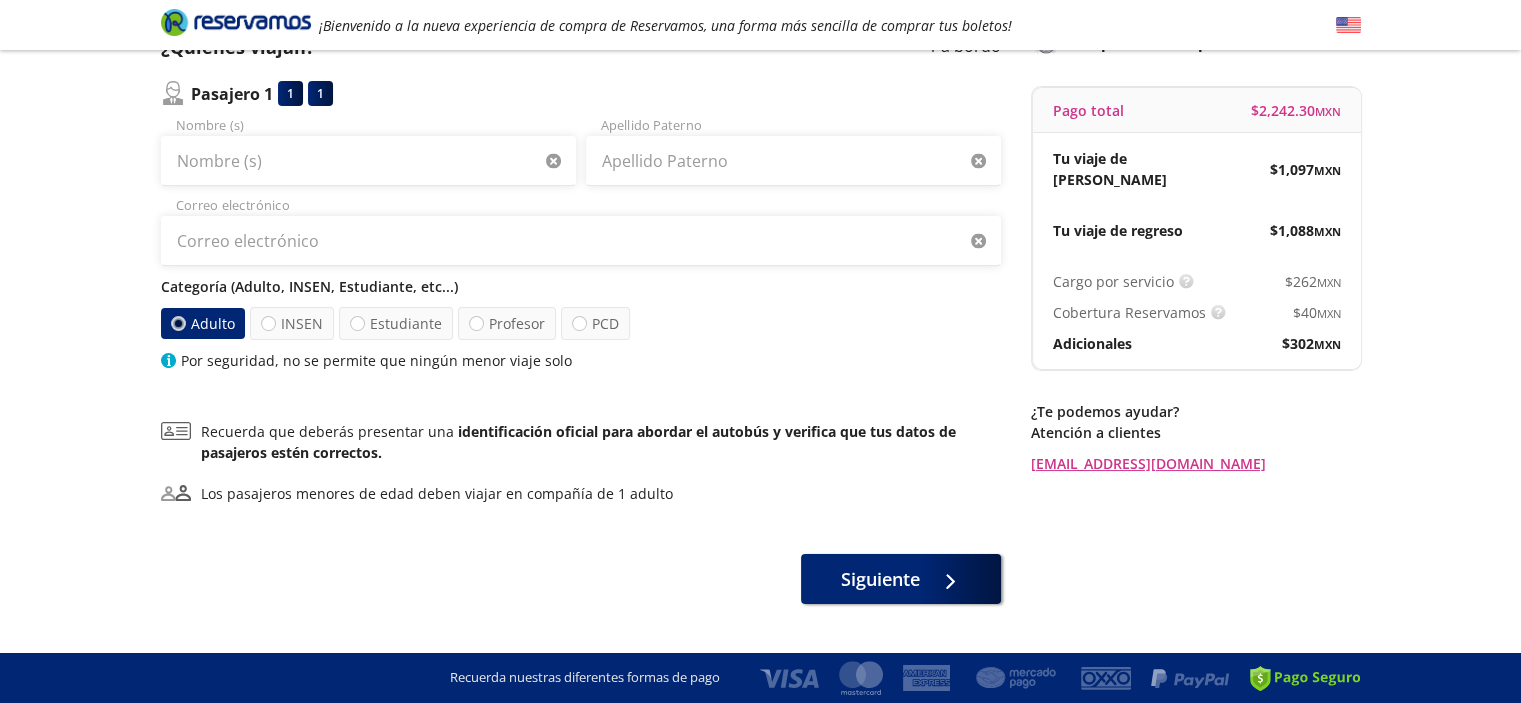 scroll, scrollTop: 0, scrollLeft: 0, axis: both 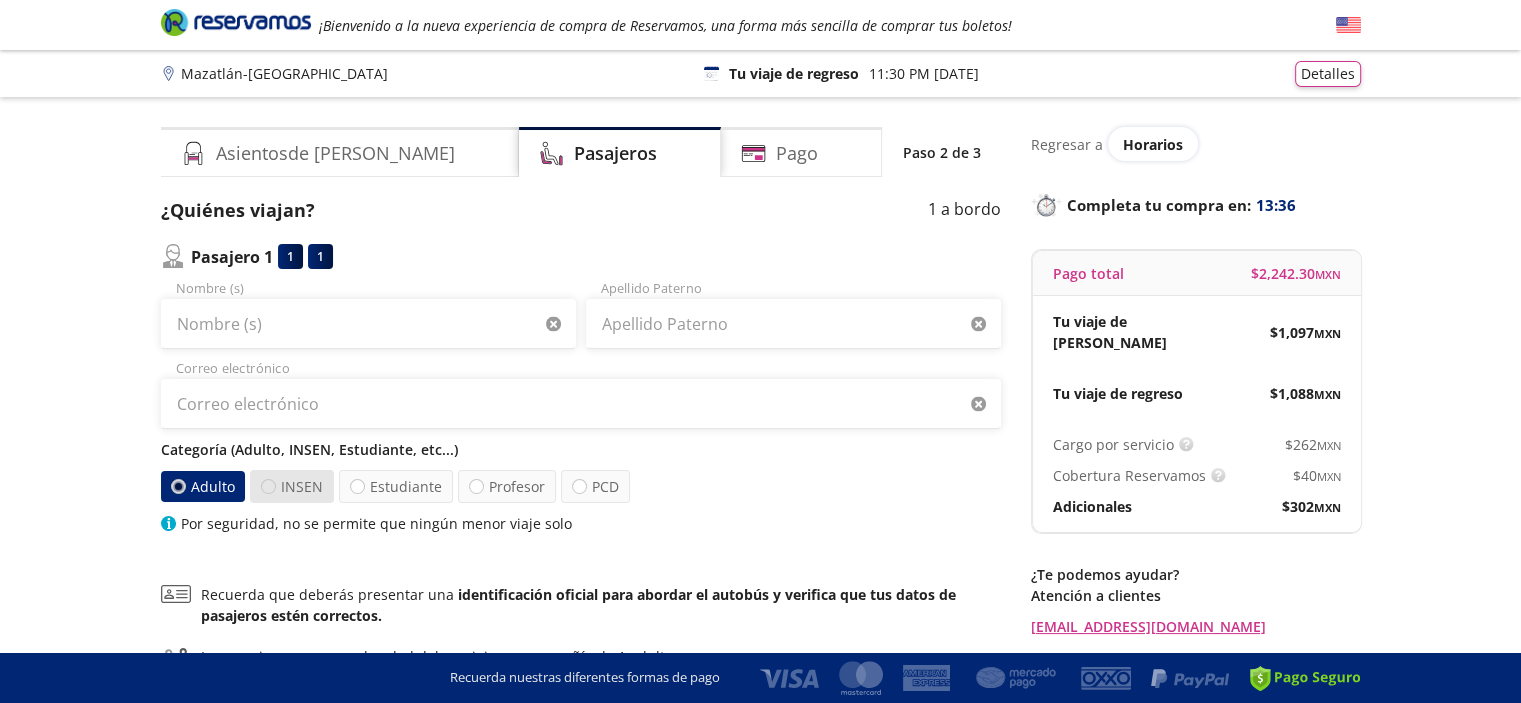 click at bounding box center (268, 486) 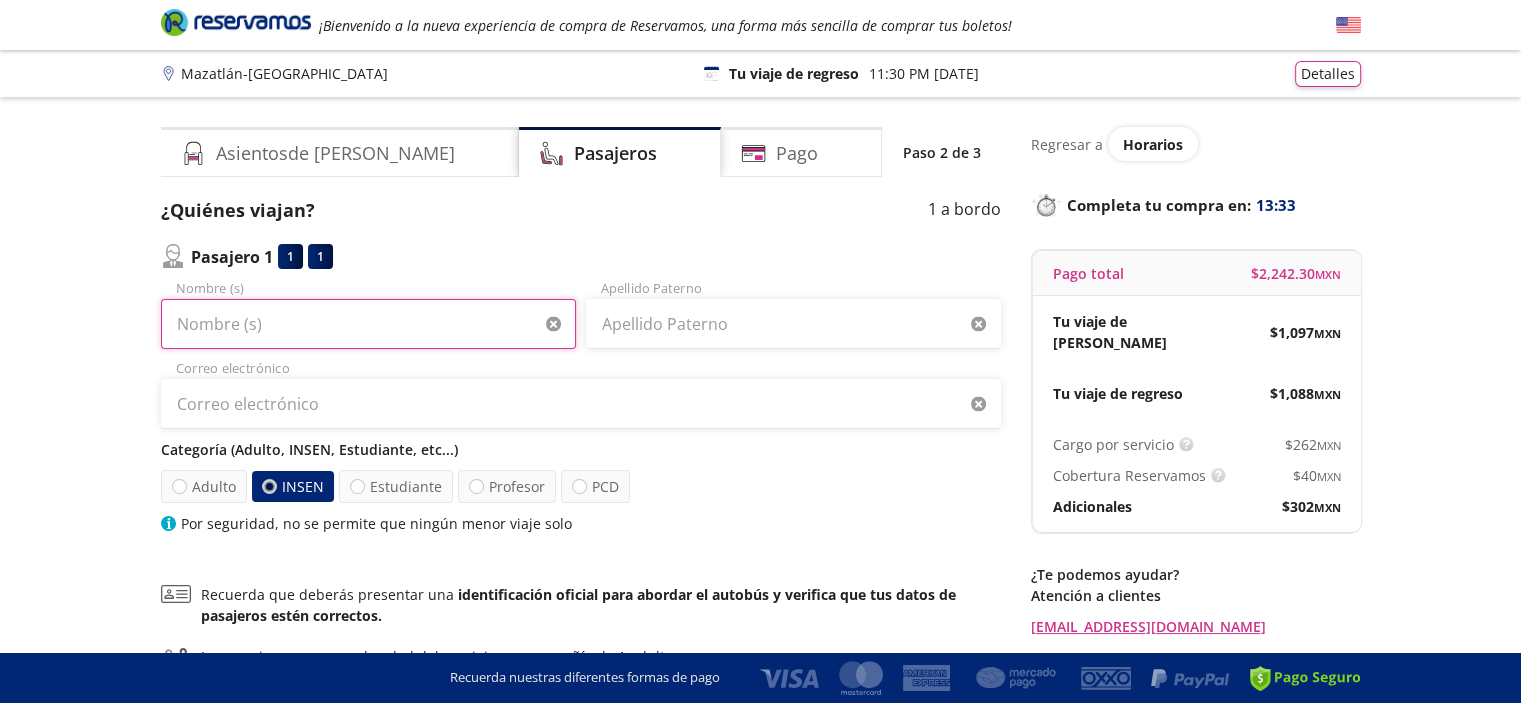 click on "Nombre (s)" at bounding box center (368, 324) 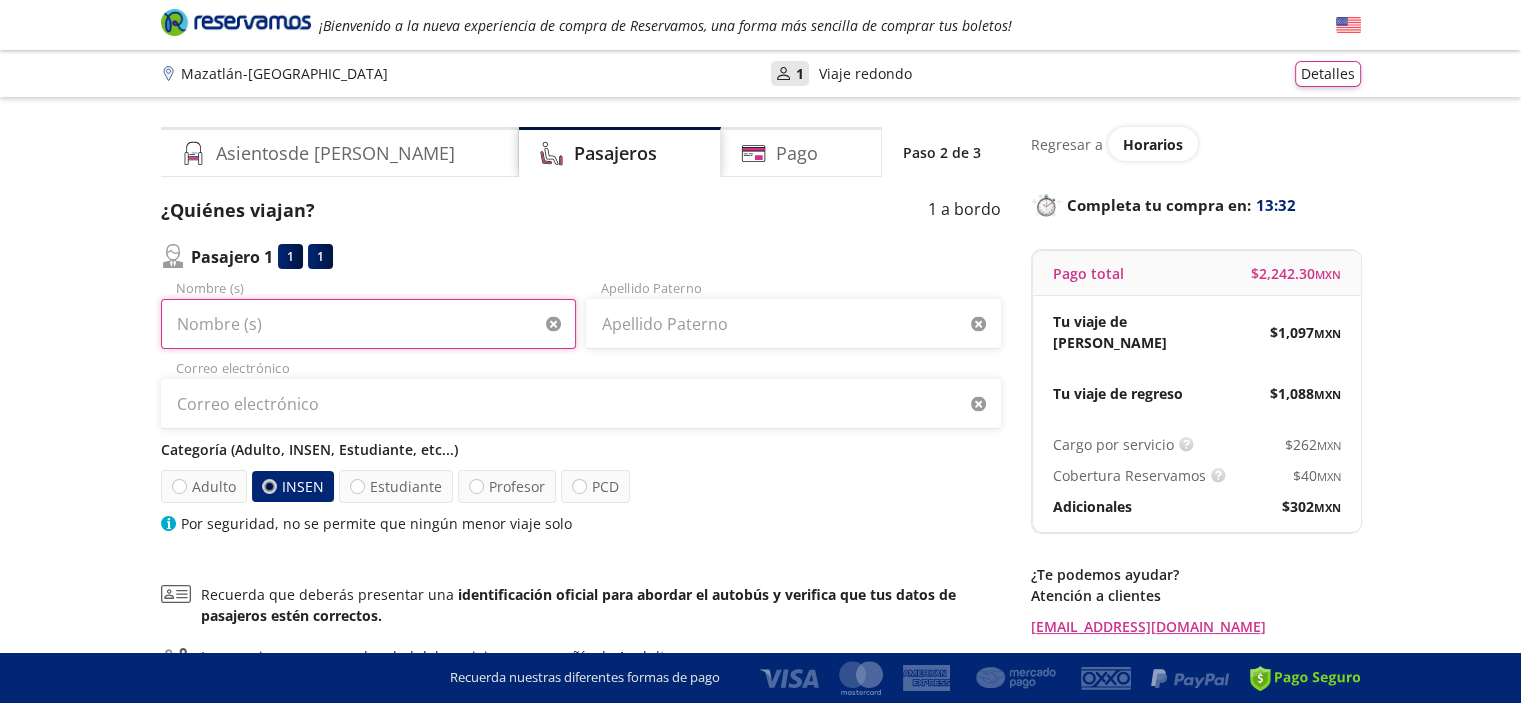 type on "[PERSON_NAME]" 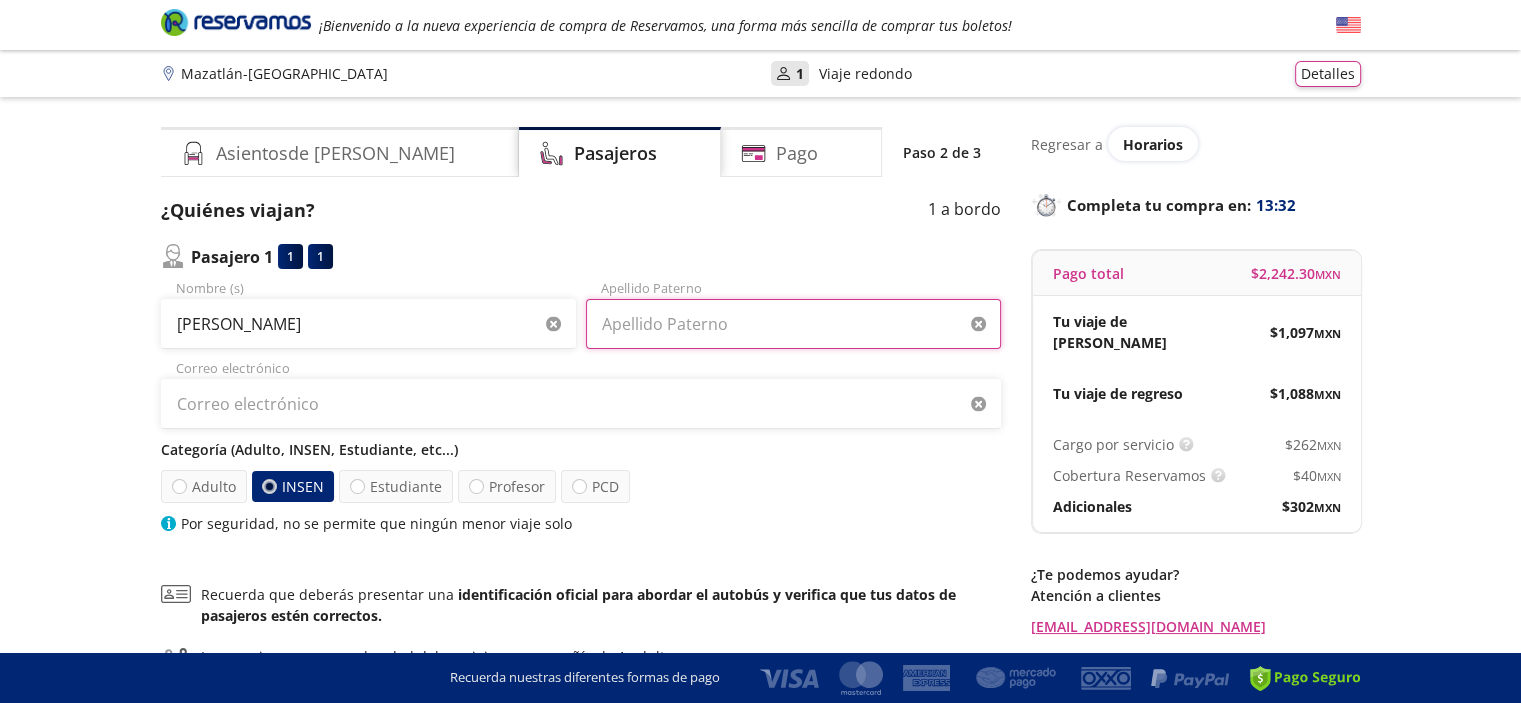 type on "[PERSON_NAME]" 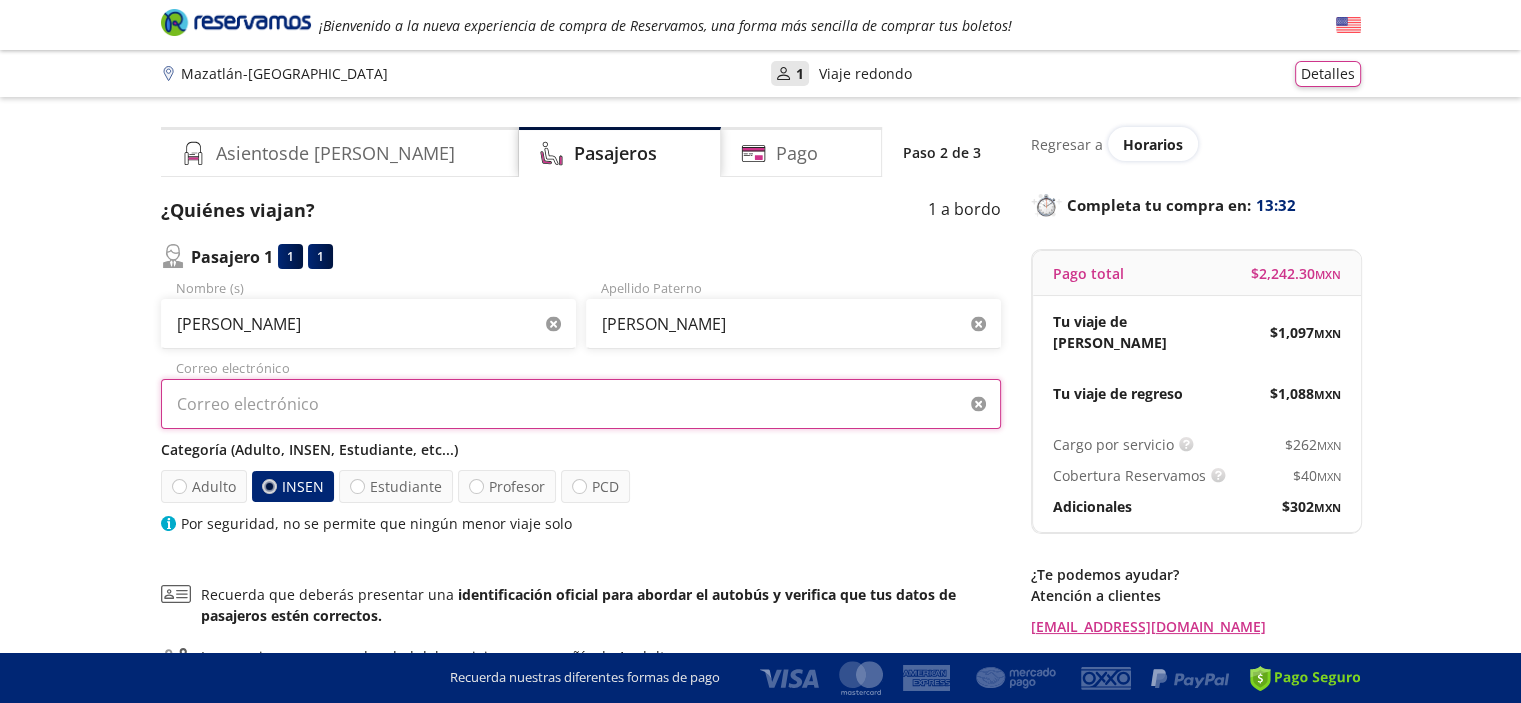 type on "[EMAIL_ADDRESS][DOMAIN_NAME]" 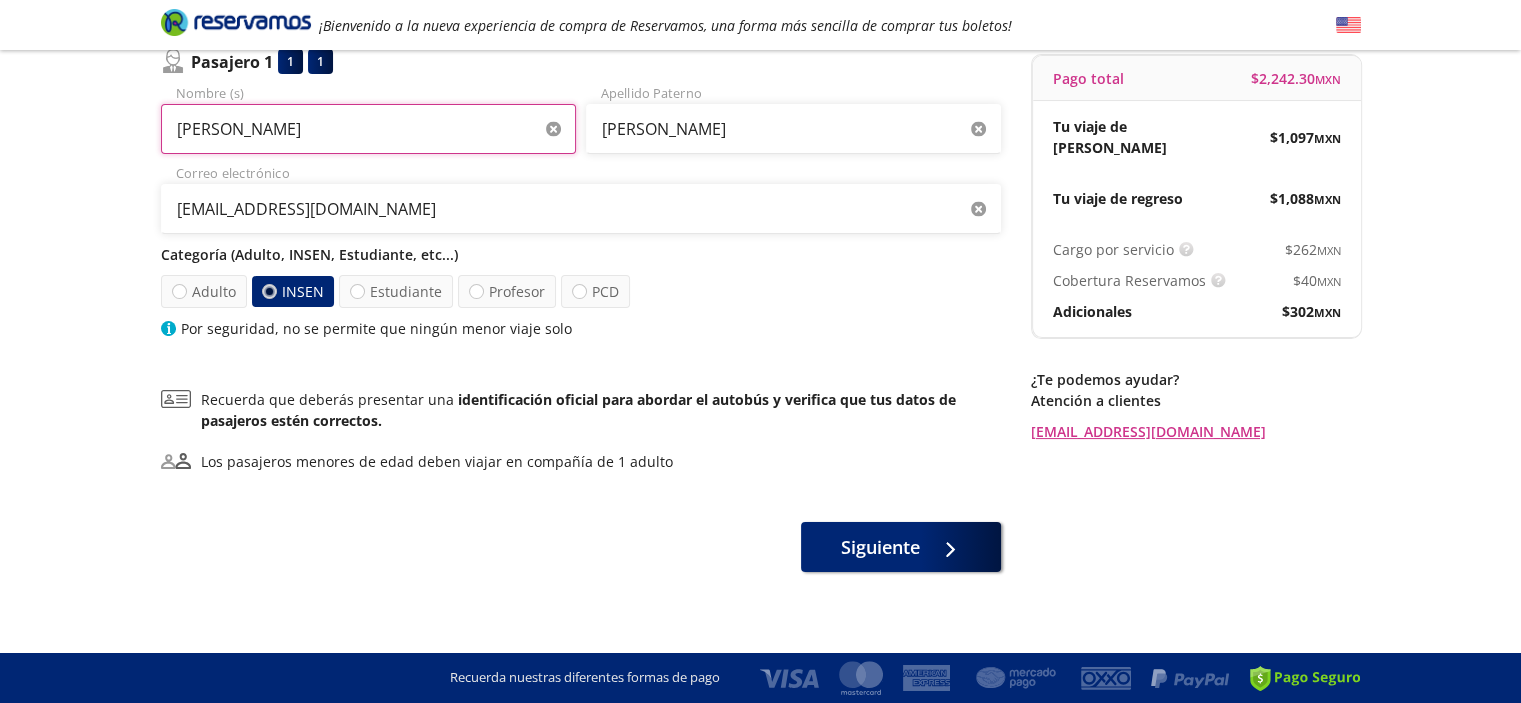scroll, scrollTop: 200, scrollLeft: 0, axis: vertical 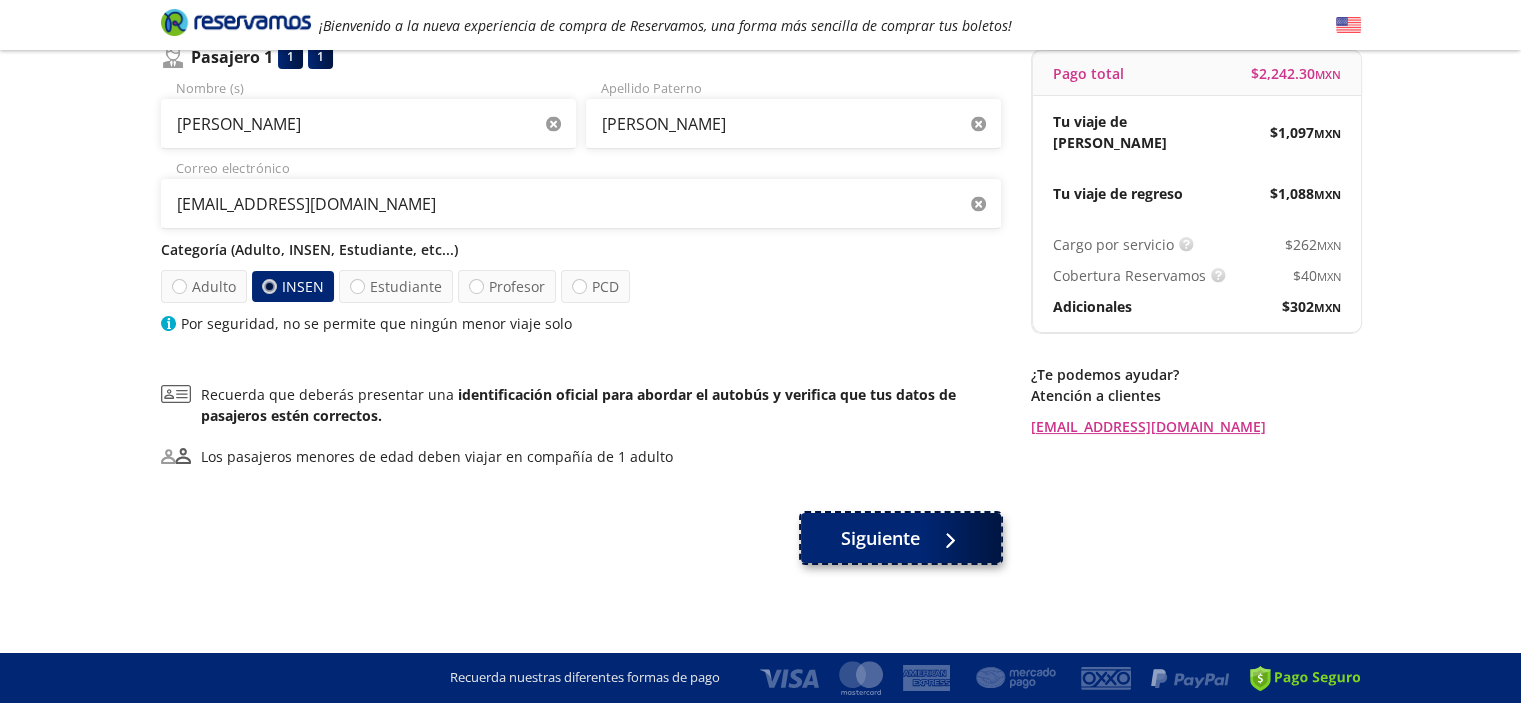 click on "Siguiente" at bounding box center (880, 538) 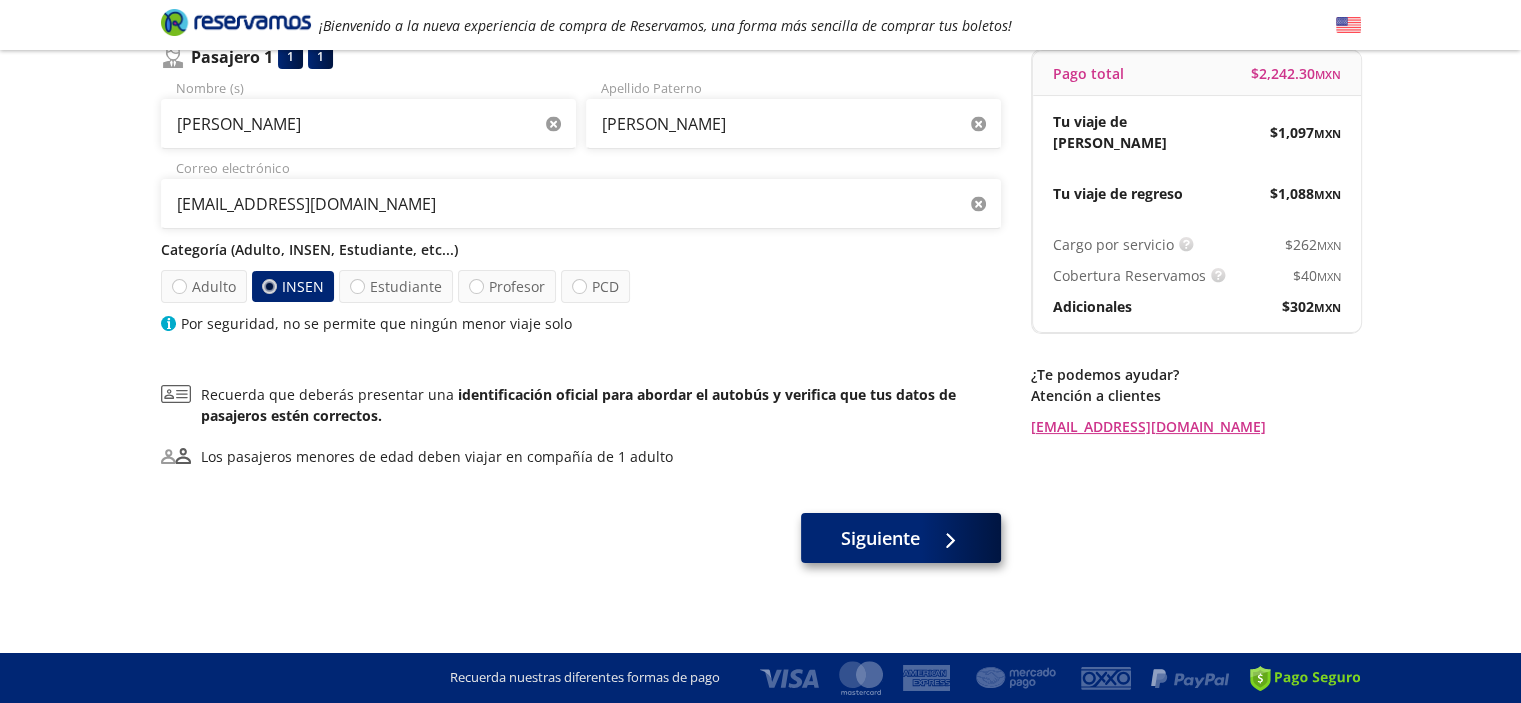 scroll, scrollTop: 0, scrollLeft: 0, axis: both 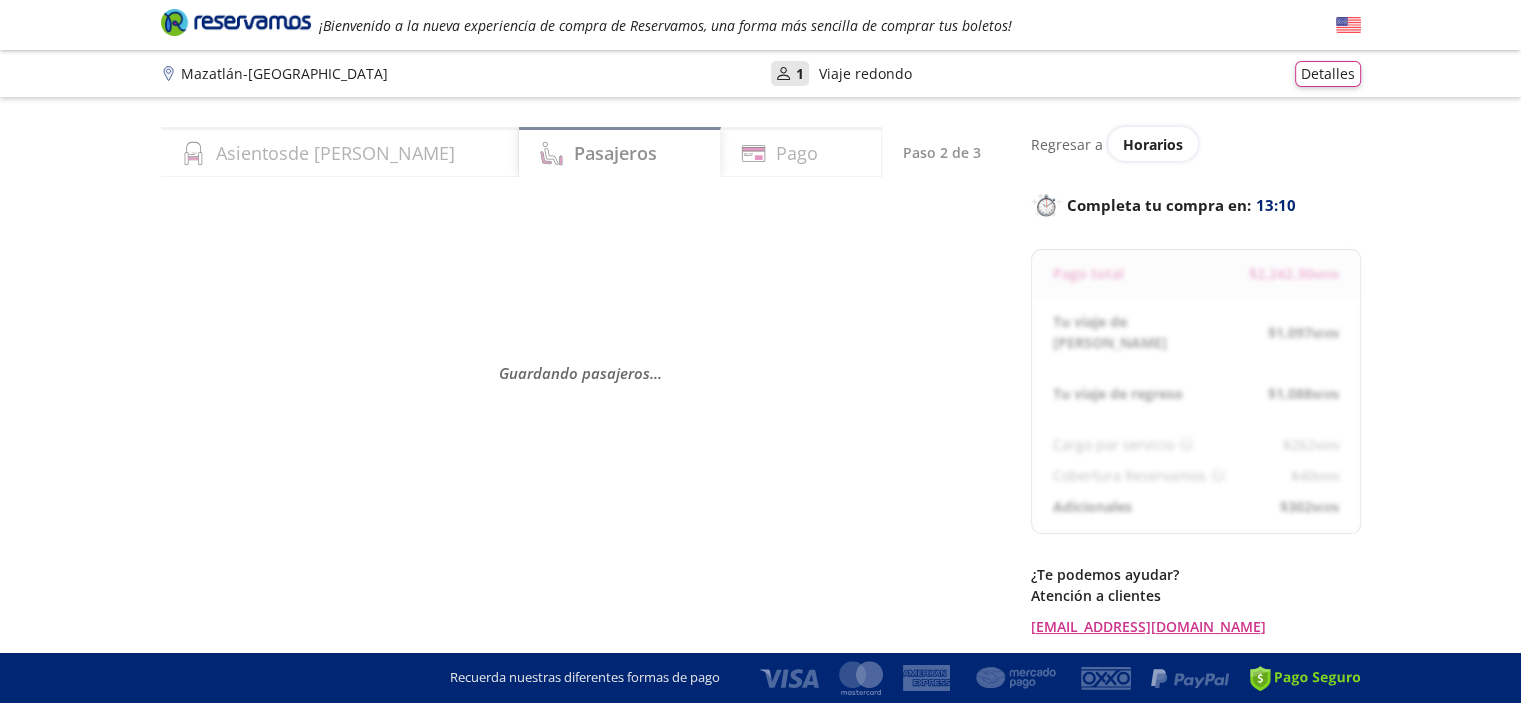 select on "MX" 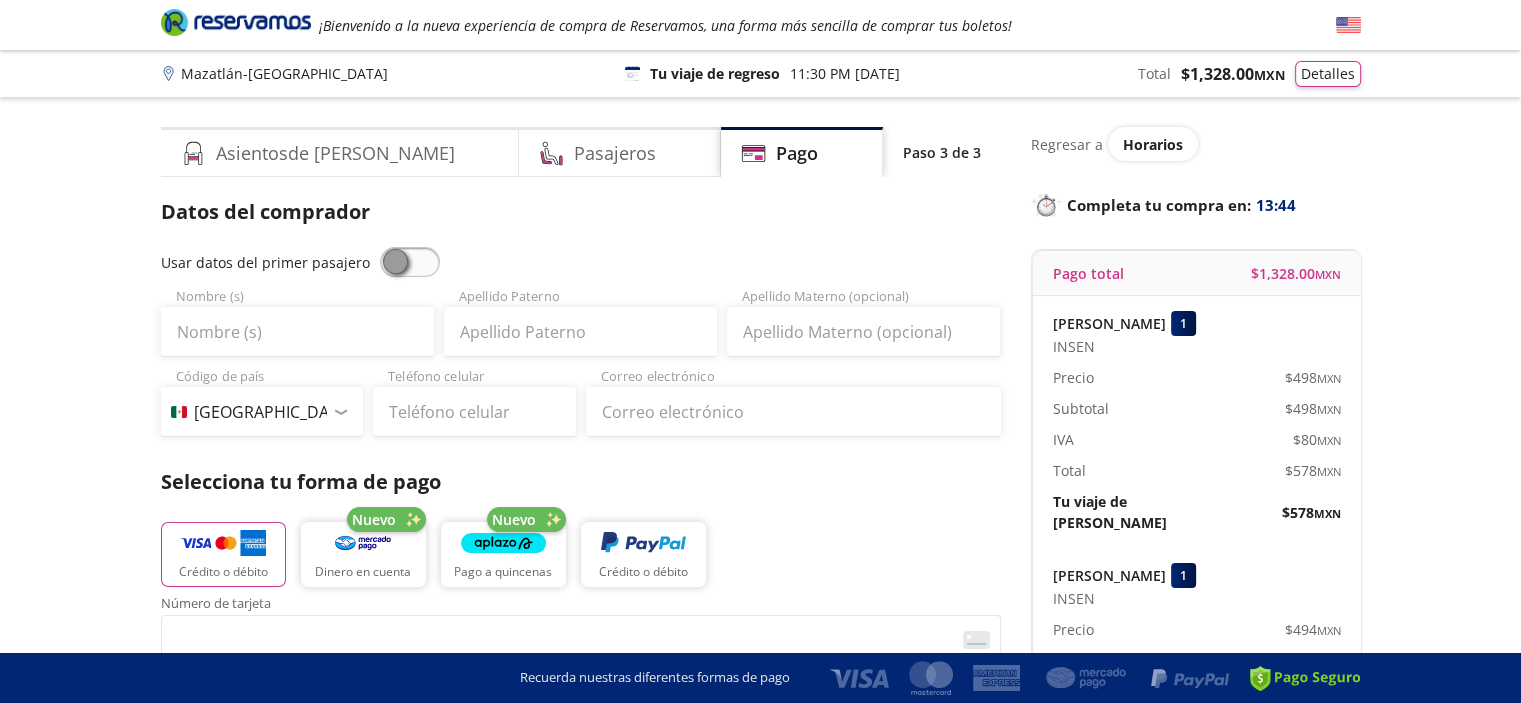 scroll, scrollTop: 100, scrollLeft: 0, axis: vertical 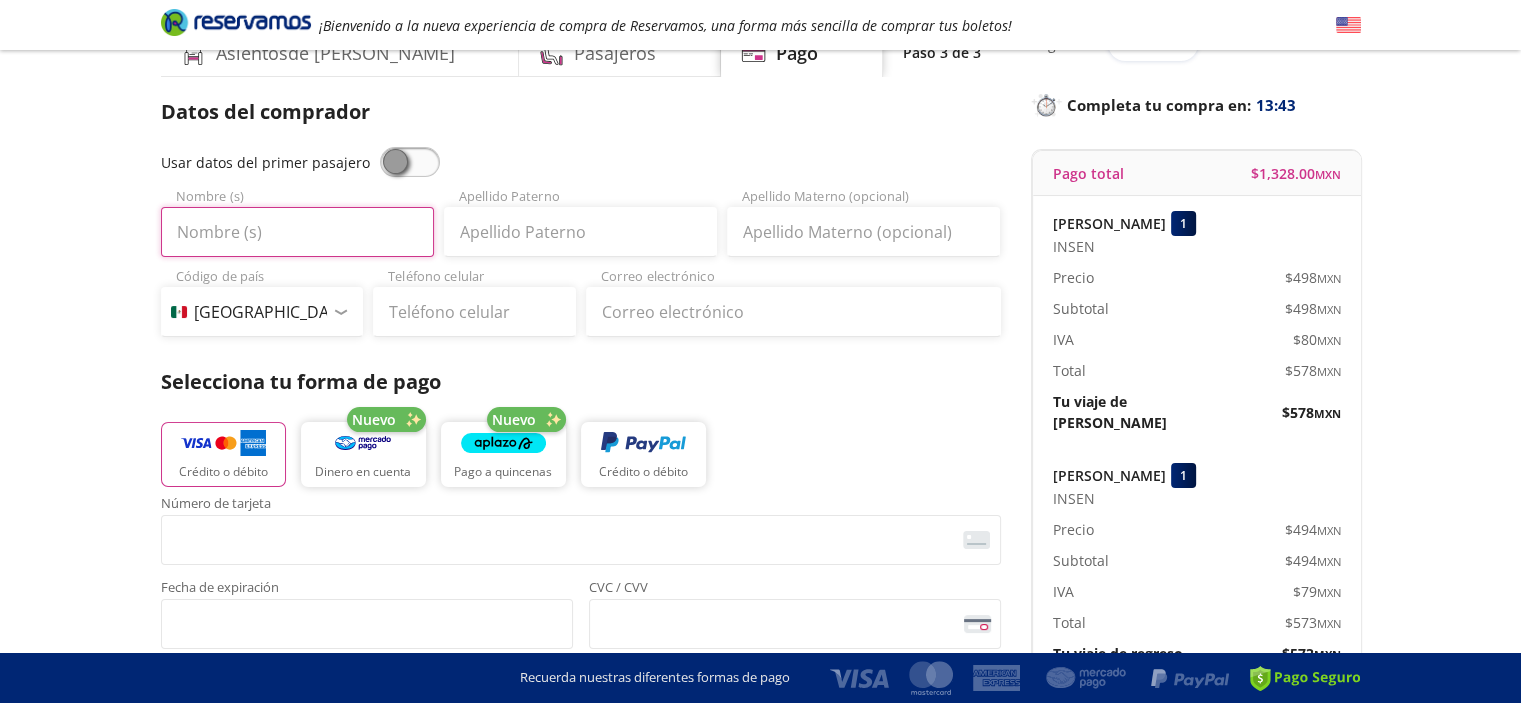 click on "Nombre (s)" at bounding box center [297, 232] 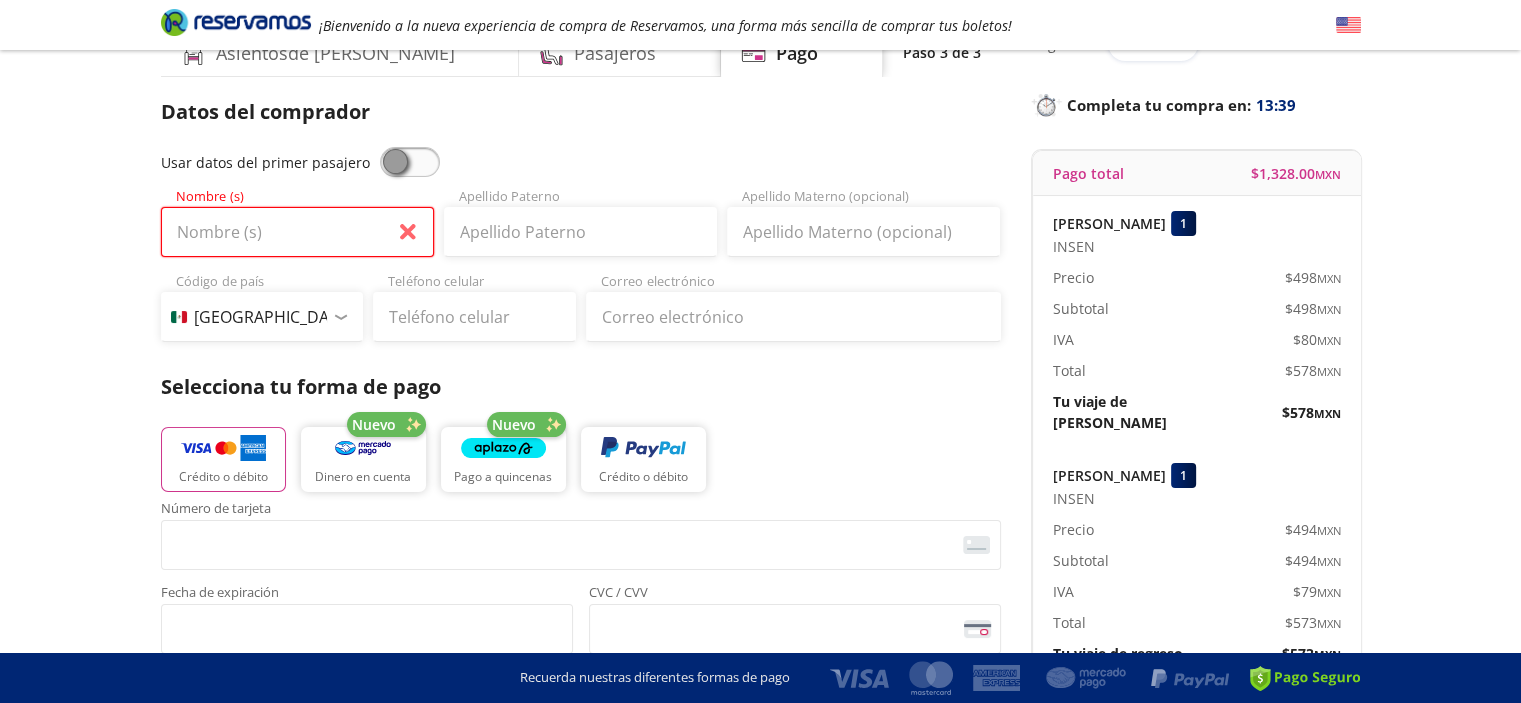 type on "[PERSON_NAME]" 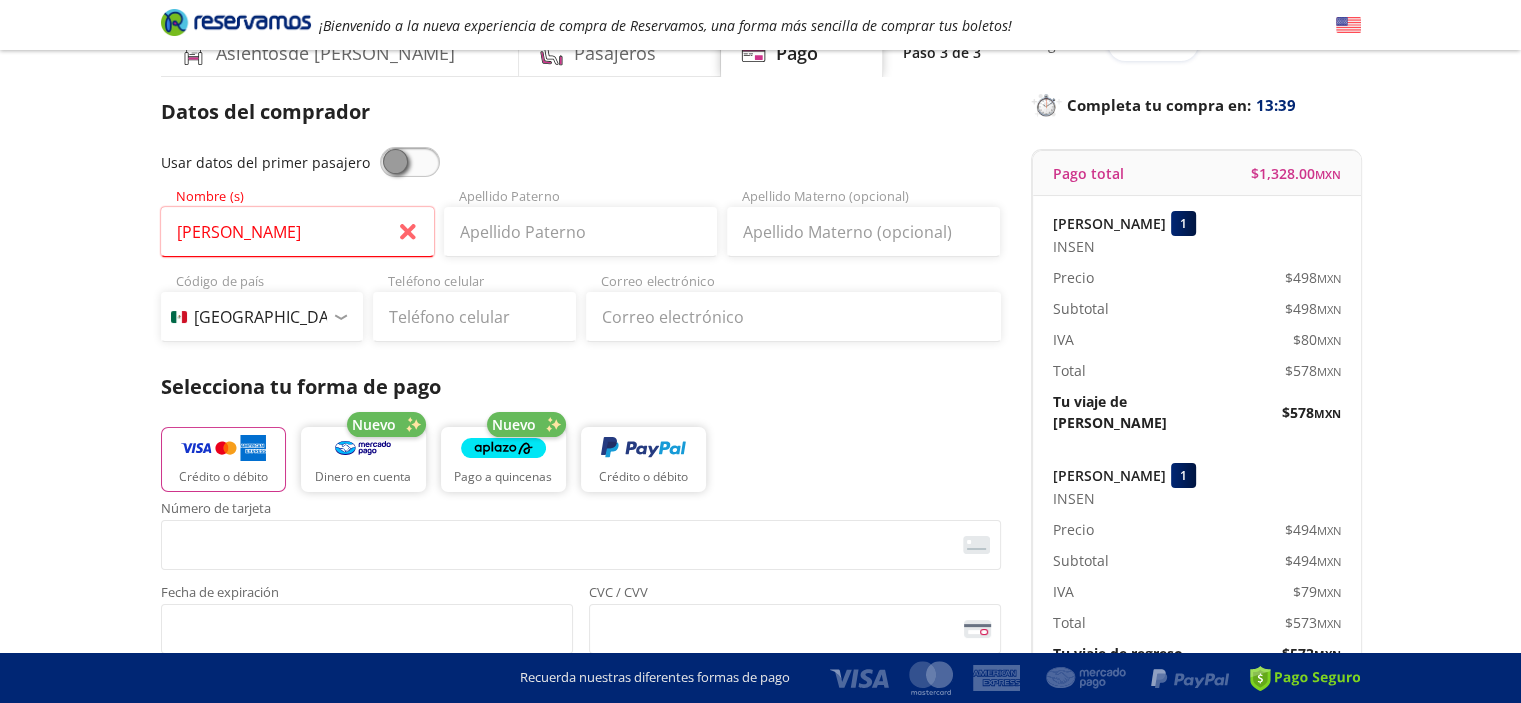 type on "[PERSON_NAME]" 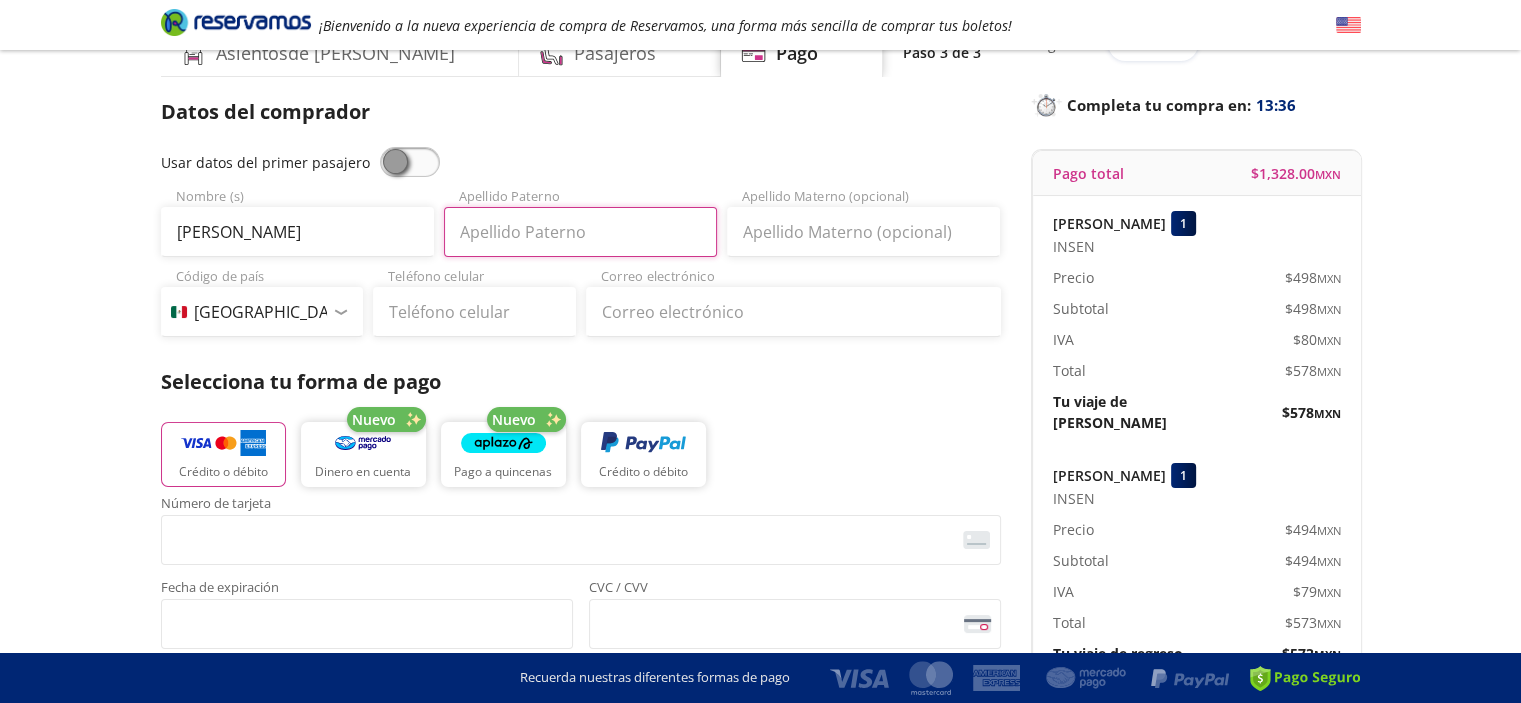 click on "Apellido Paterno" at bounding box center [580, 232] 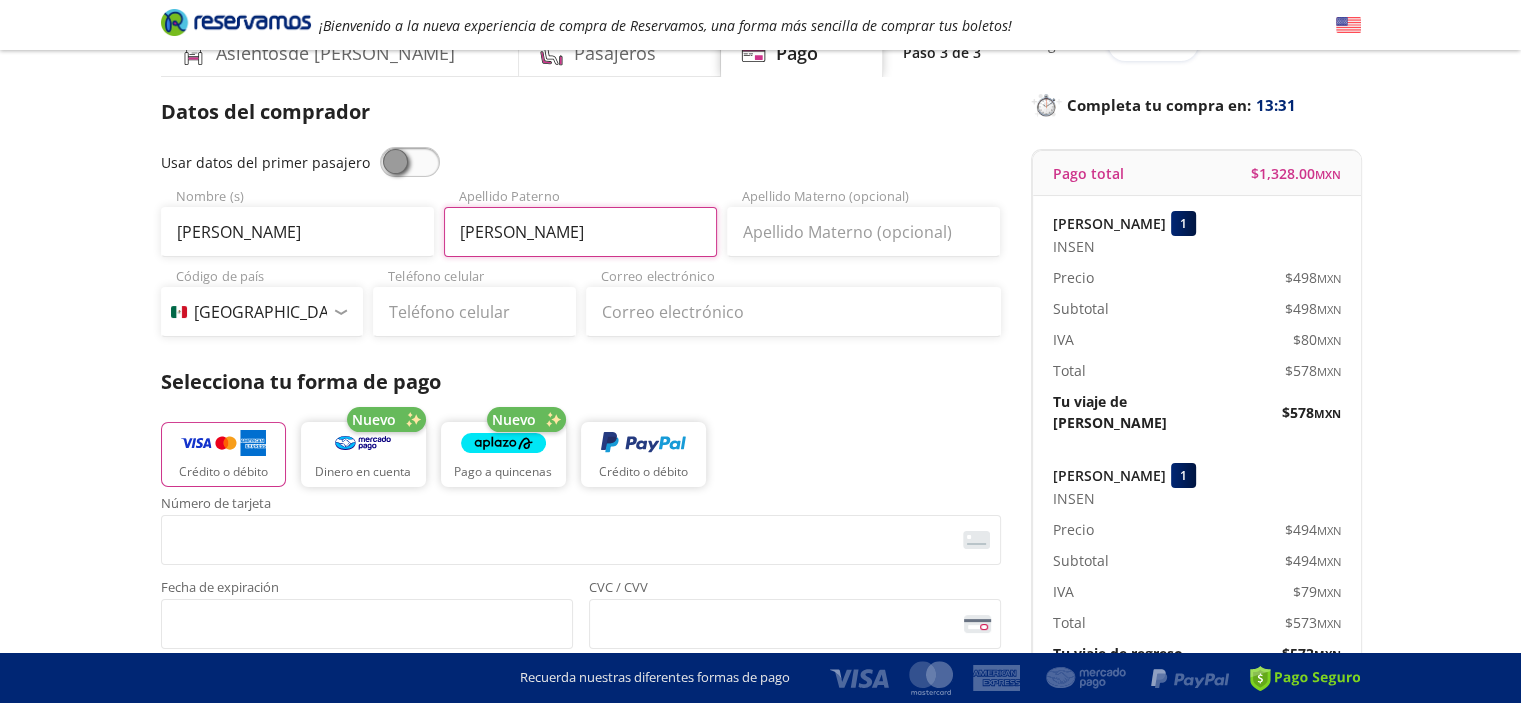 type on "[PERSON_NAME]" 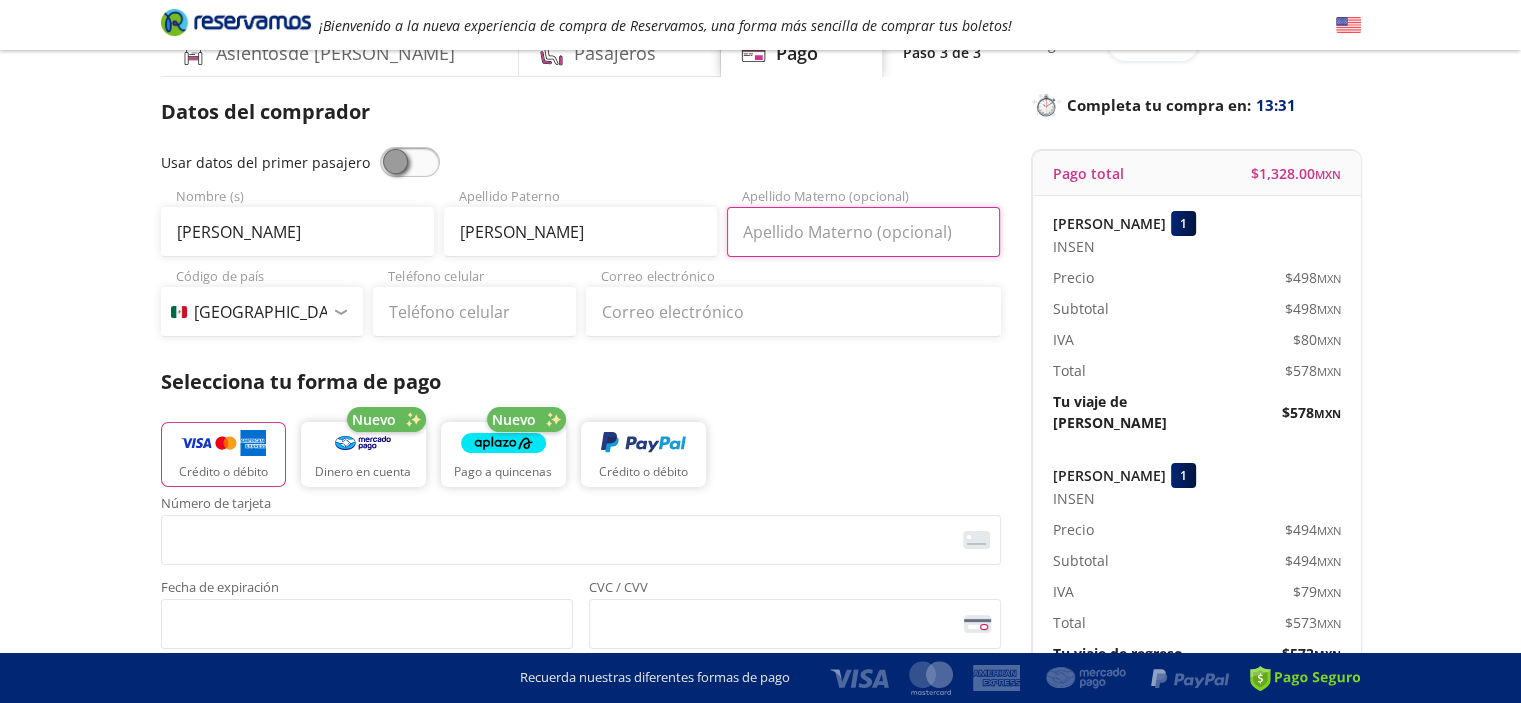 click on "Apellido Materno (opcional)" at bounding box center [863, 232] 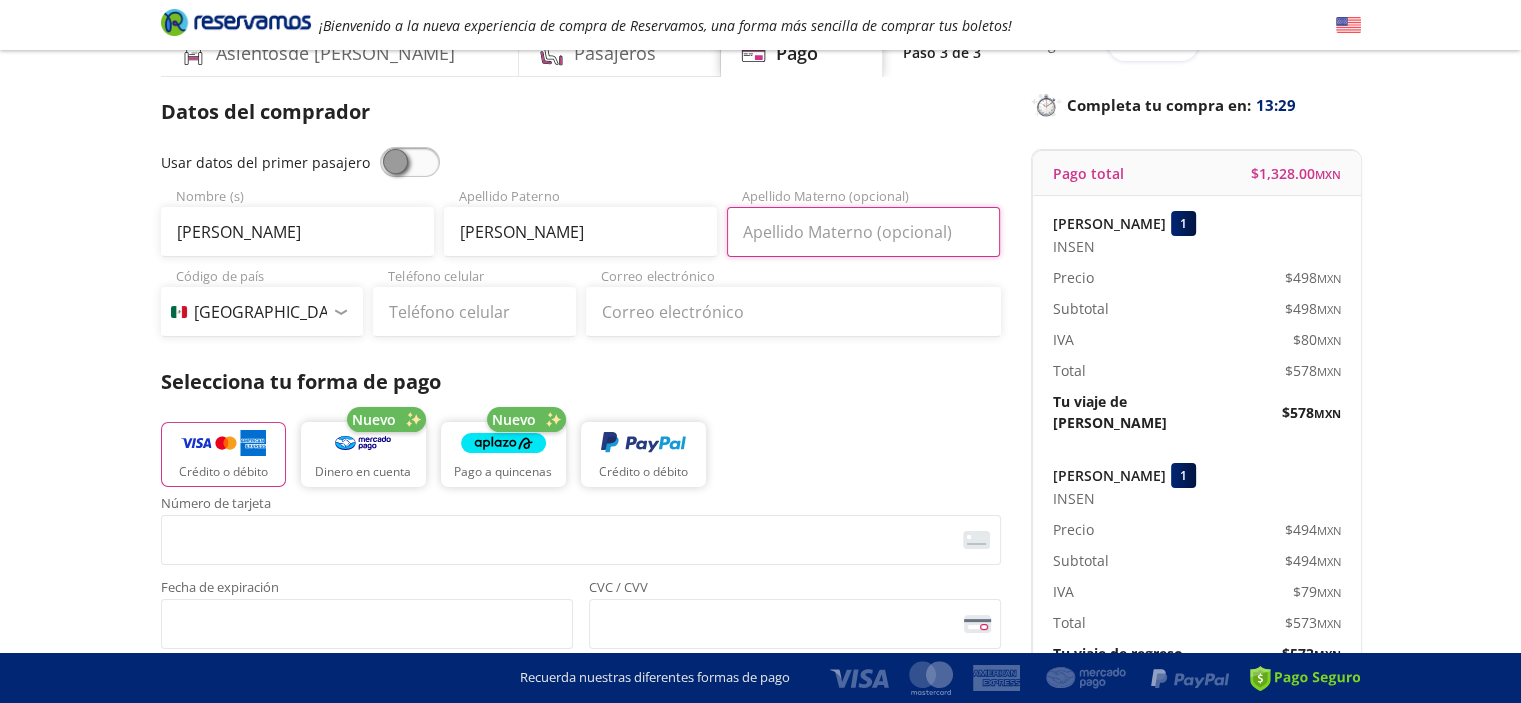 type on "[PERSON_NAME]" 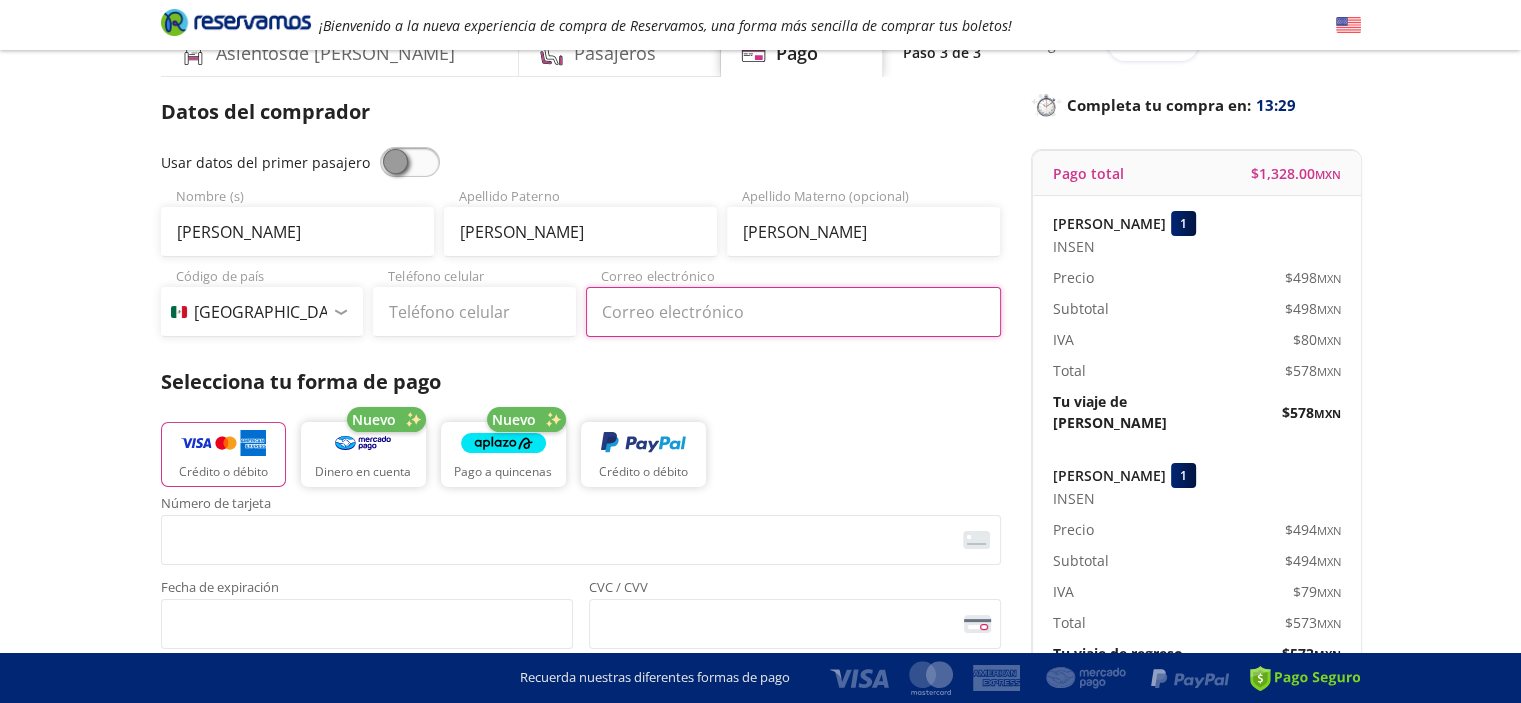 type on "[EMAIL_ADDRESS][DOMAIN_NAME]" 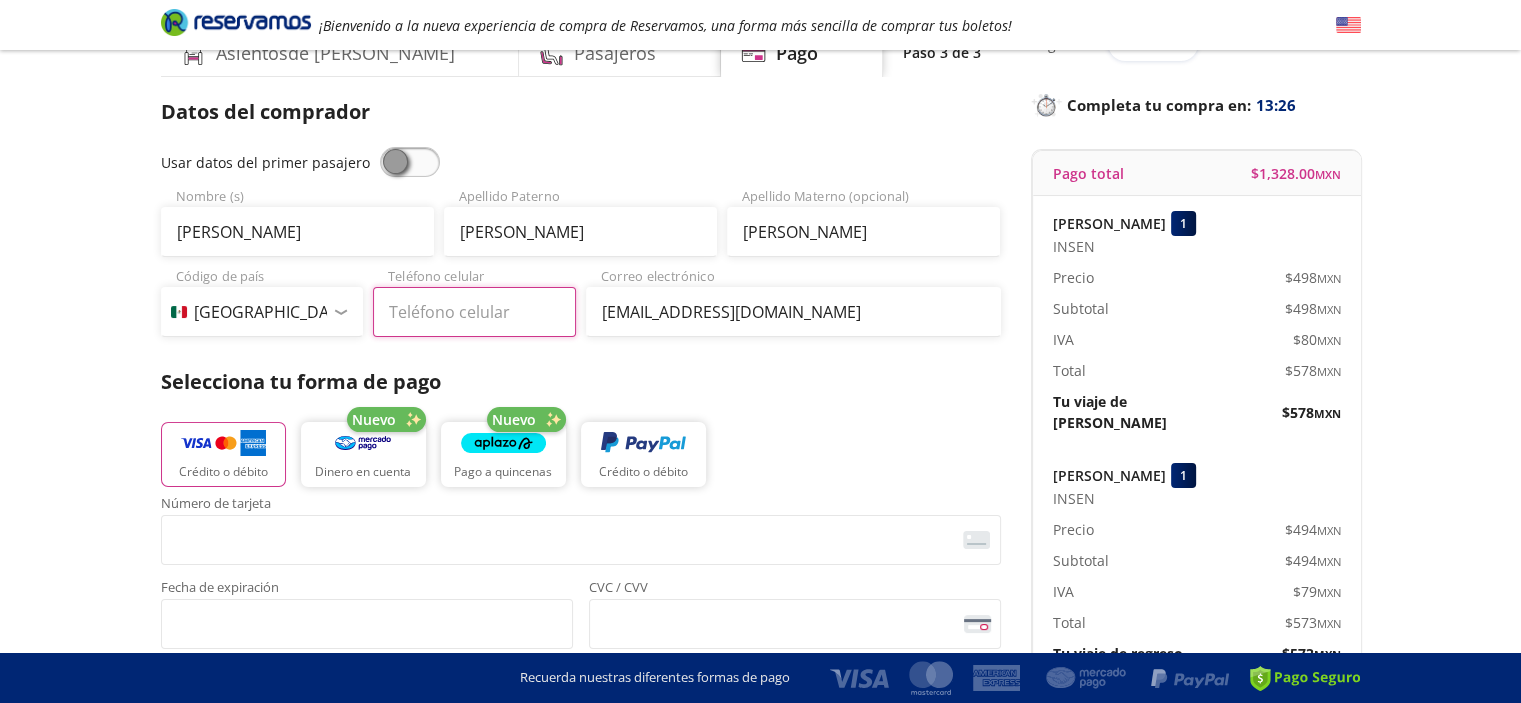 click on "Teléfono celular" at bounding box center [474, 312] 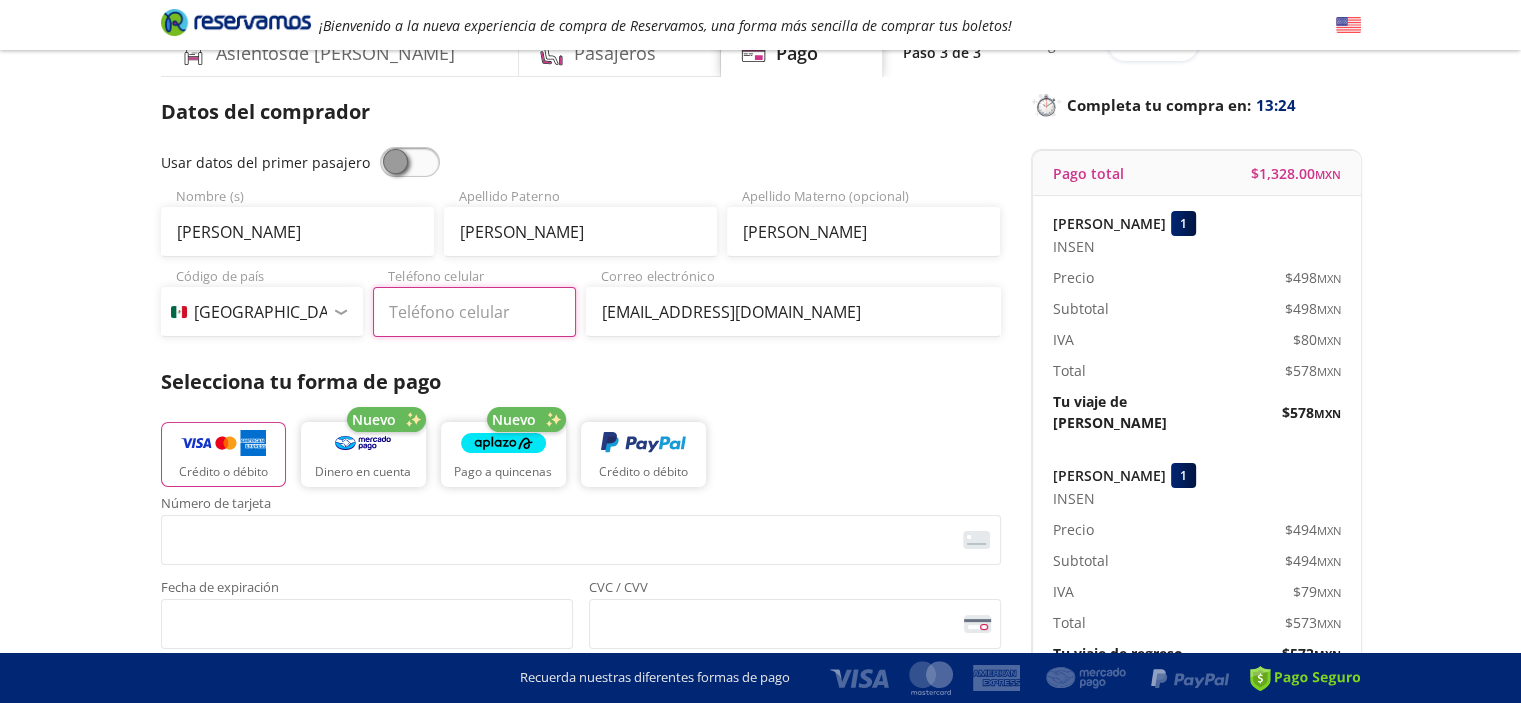 type on "669 106 3000" 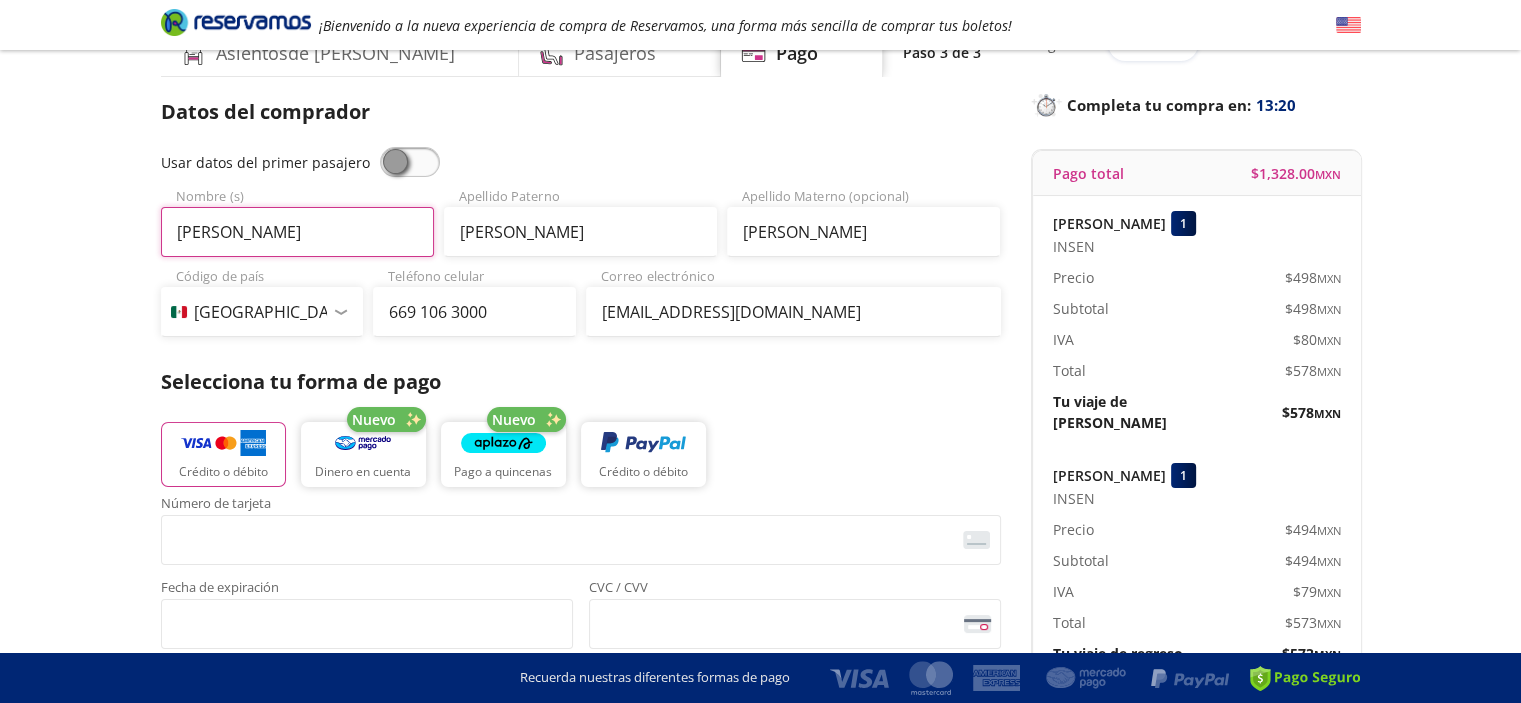 click on "[PERSON_NAME]" at bounding box center [297, 232] 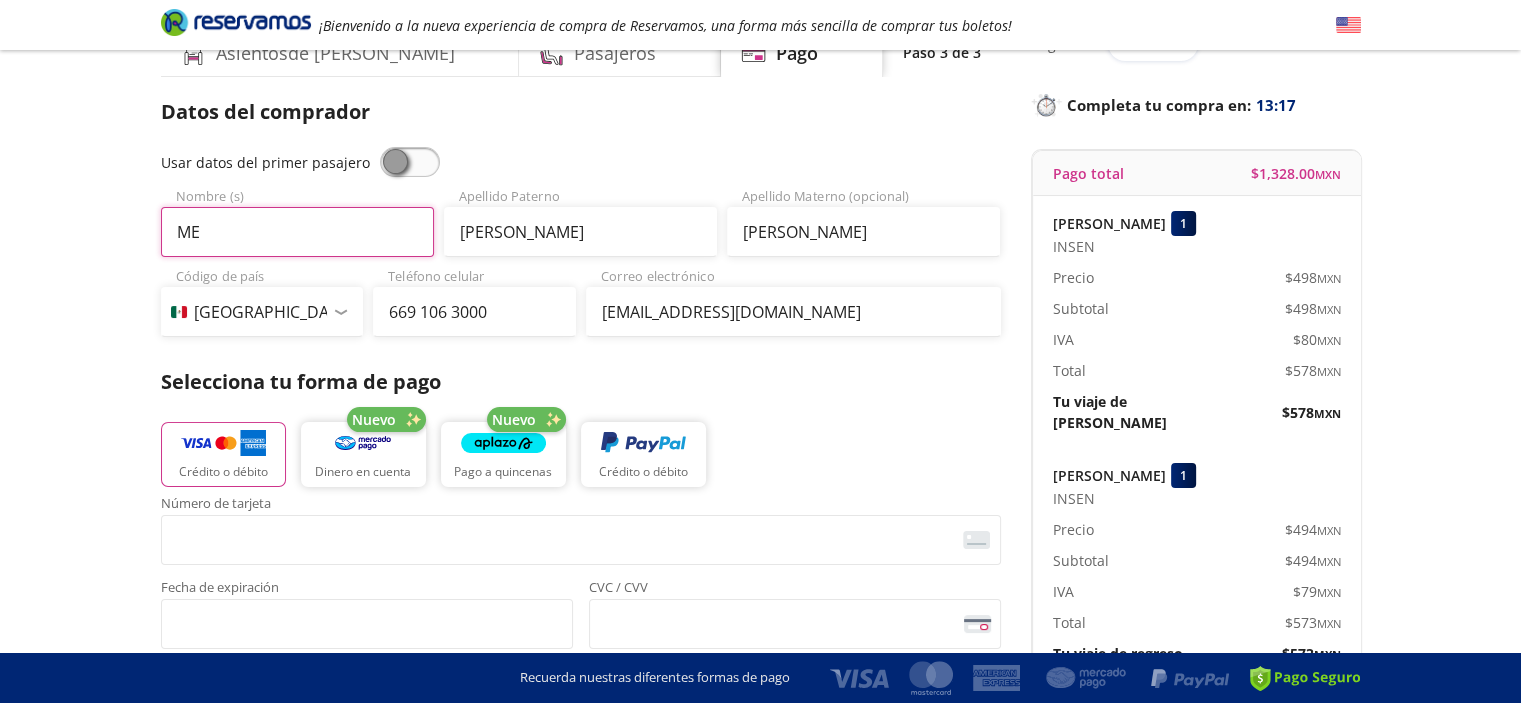 type on "M" 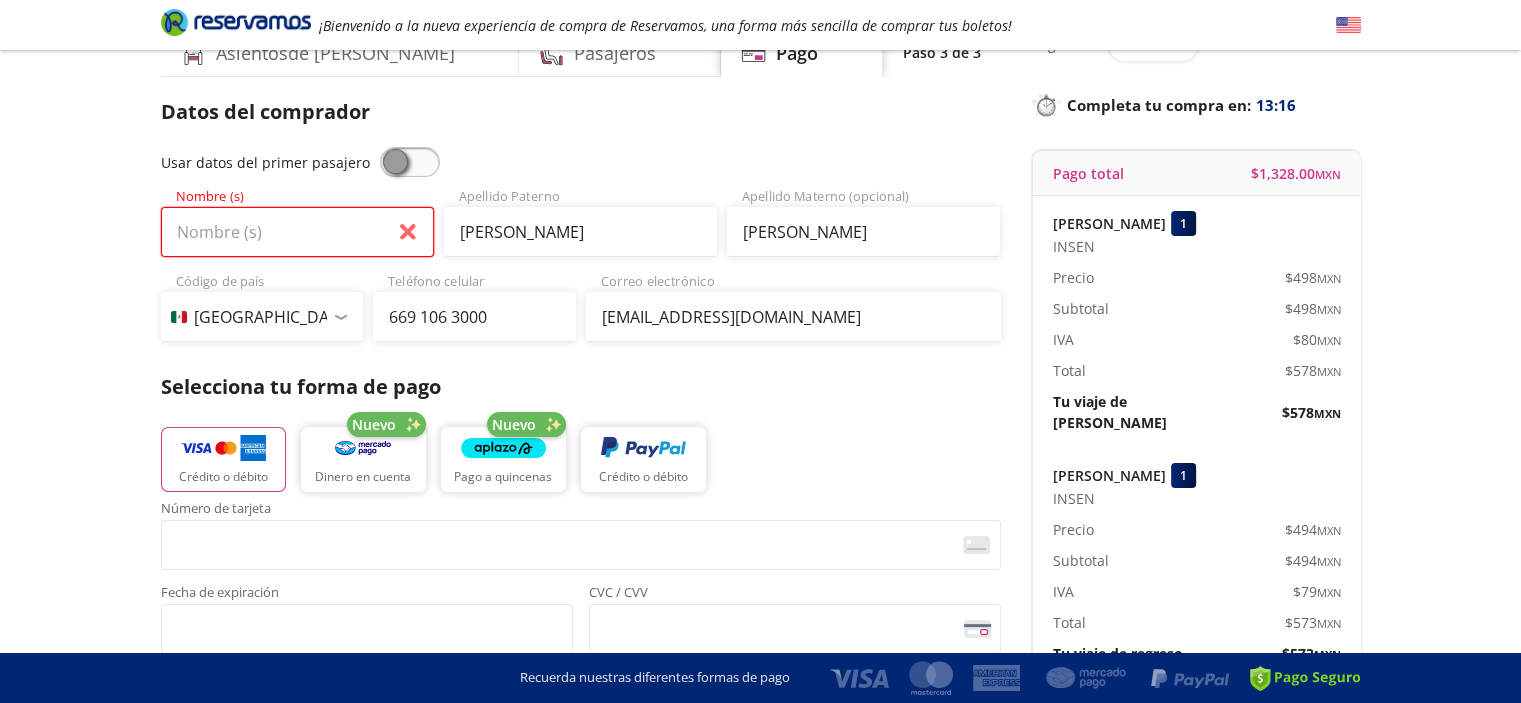 click on "Nombre (s)" at bounding box center [297, 232] 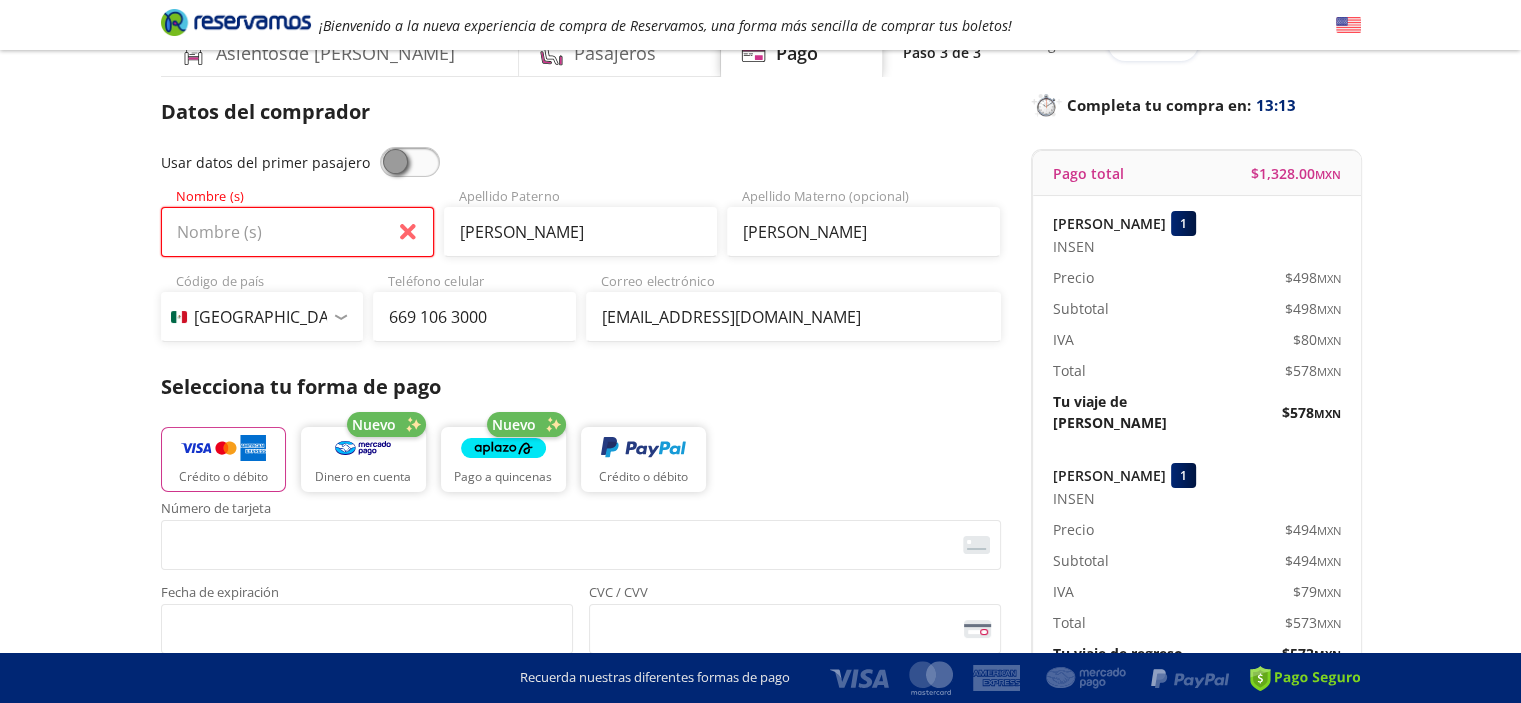 type on "[PERSON_NAME]" 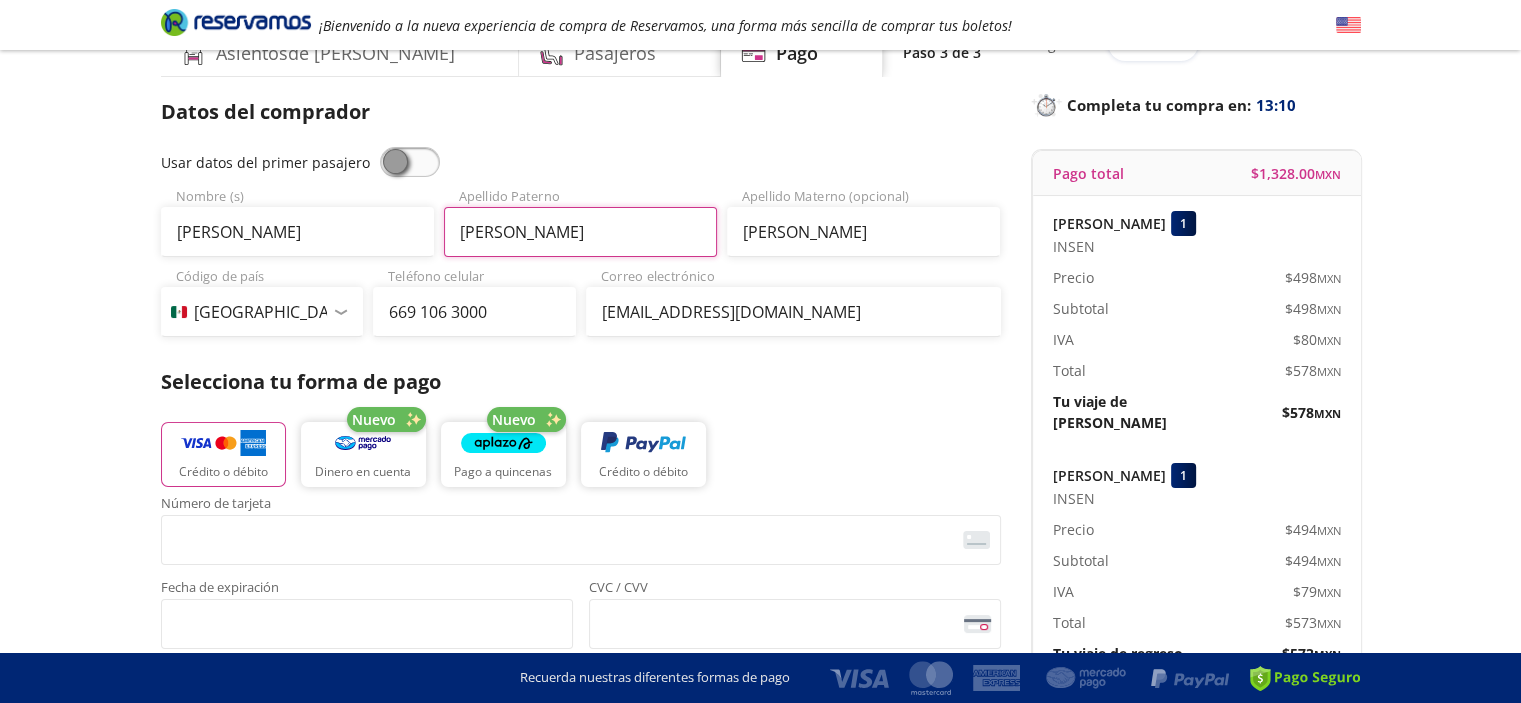 click on "[PERSON_NAME]" at bounding box center [580, 232] 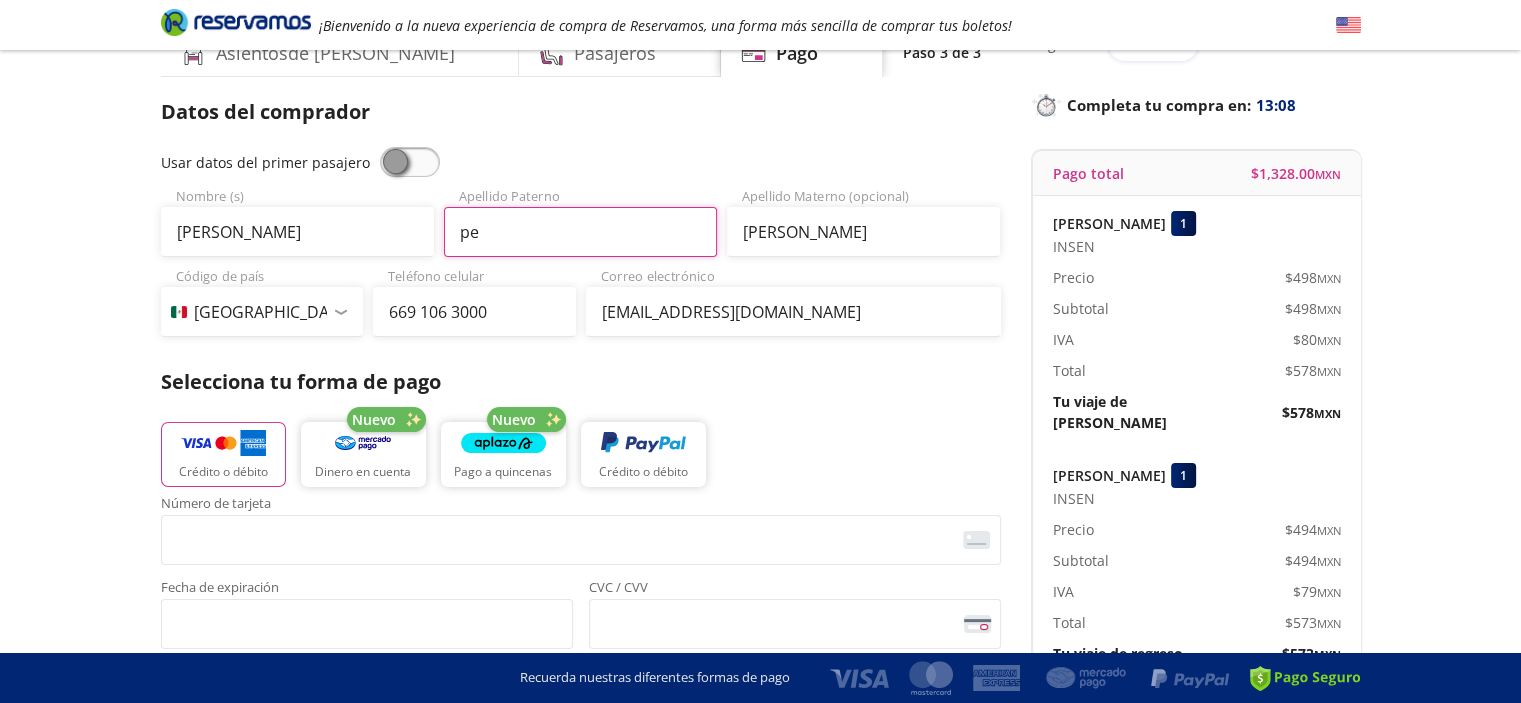 type on "p" 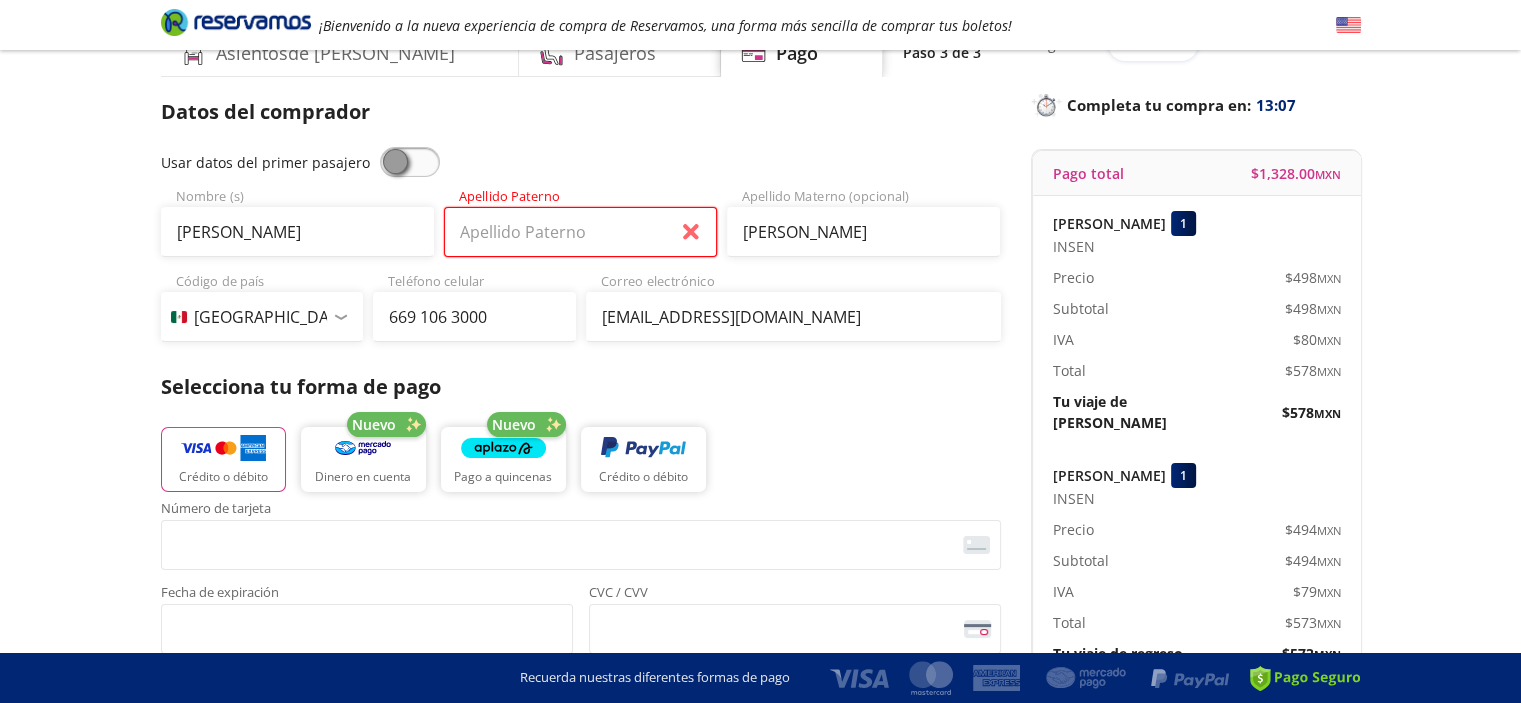 click on "Apellido Paterno" at bounding box center [580, 232] 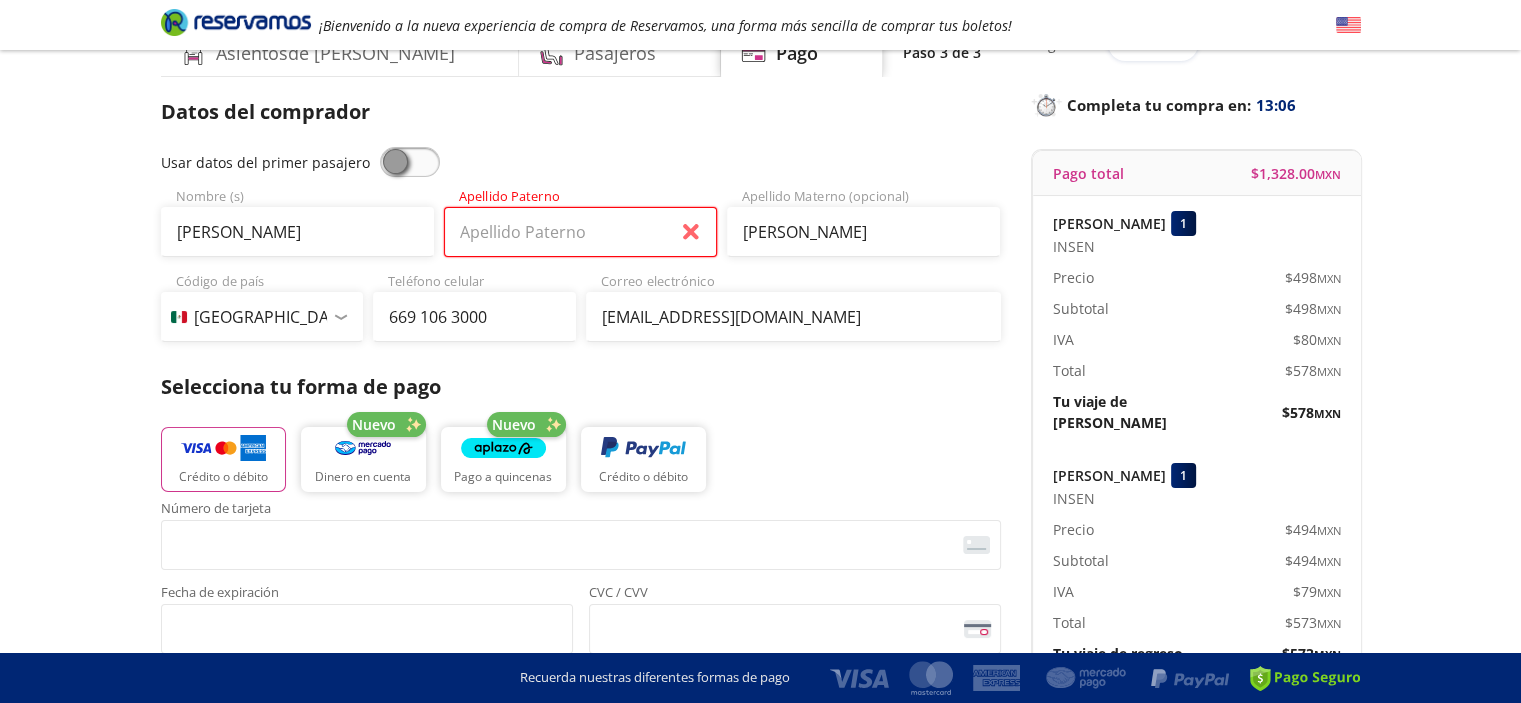 type on "[PERSON_NAME]" 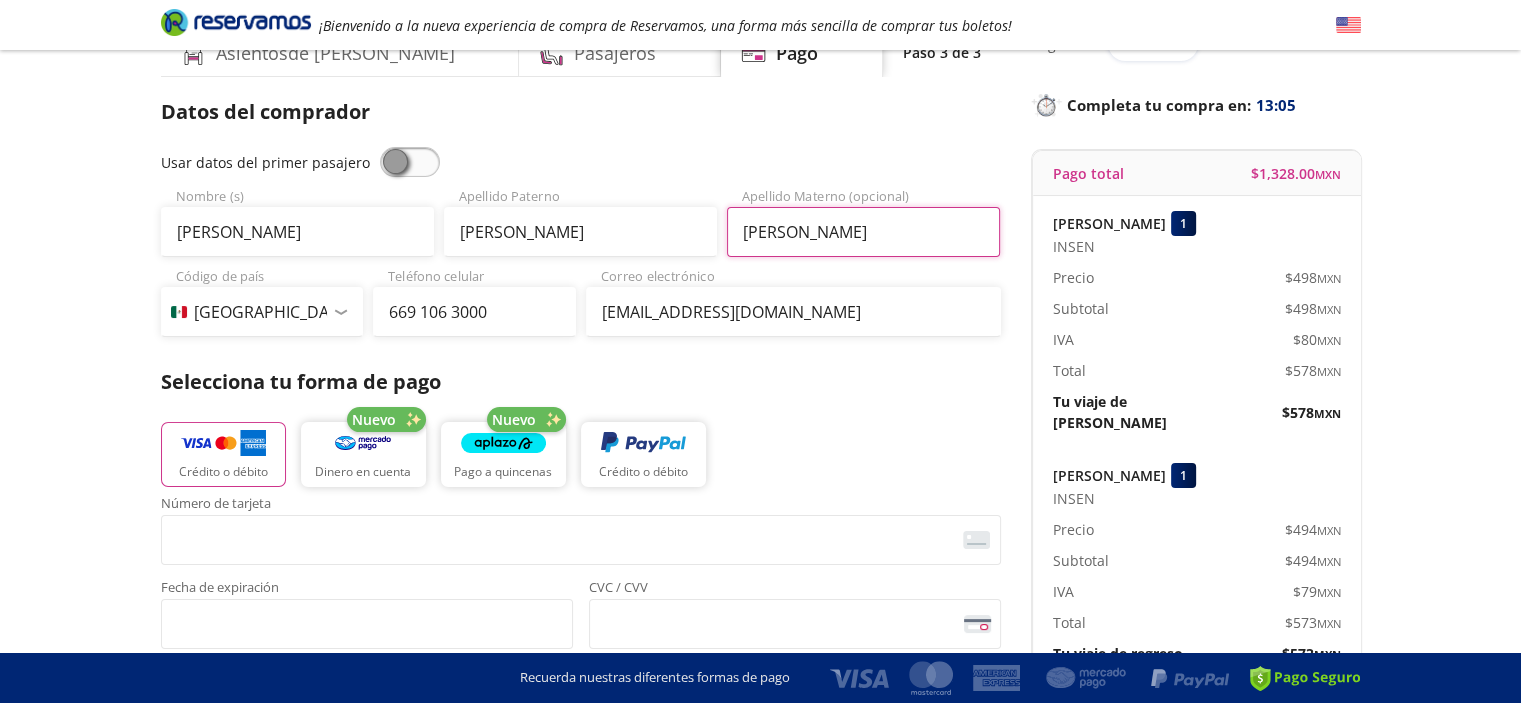 click on "[PERSON_NAME]" at bounding box center [863, 232] 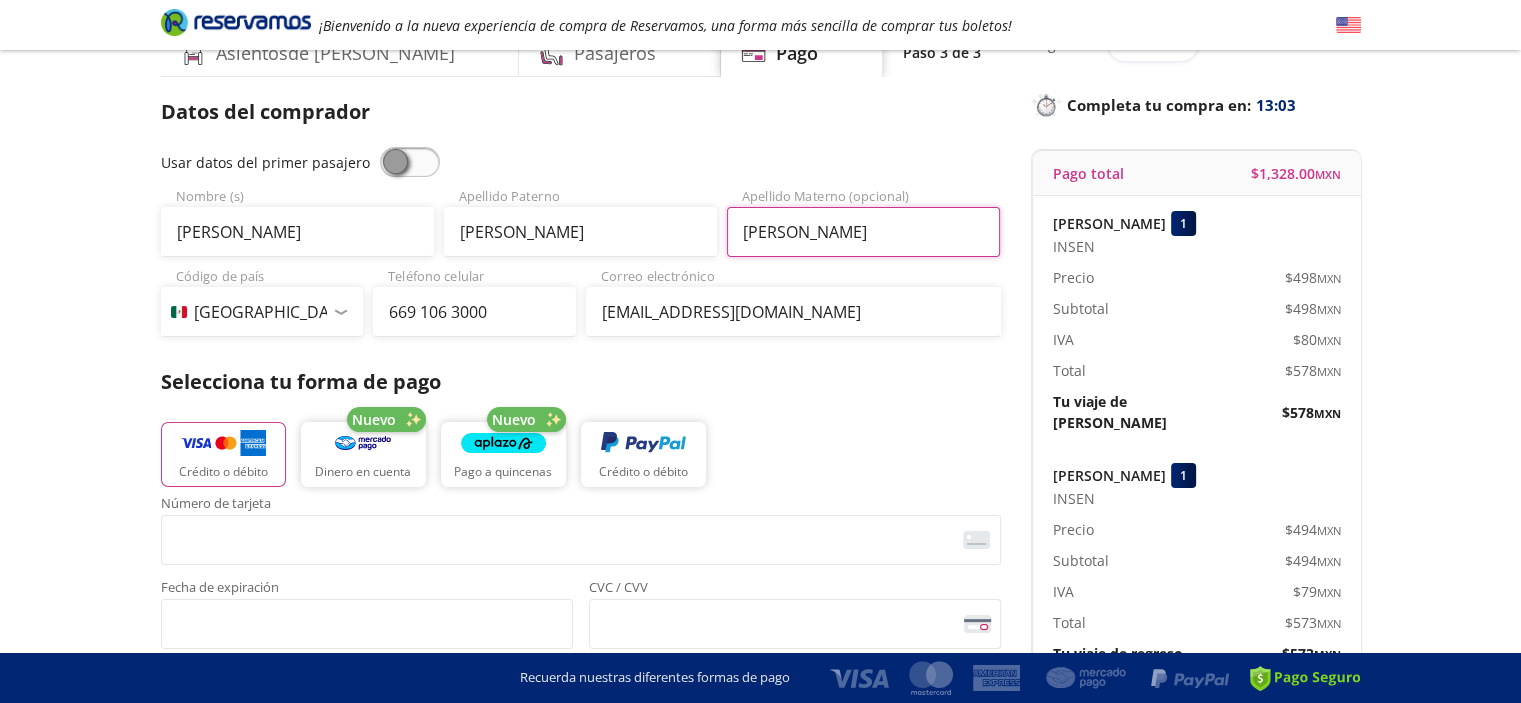 type on "LAVEAGA" 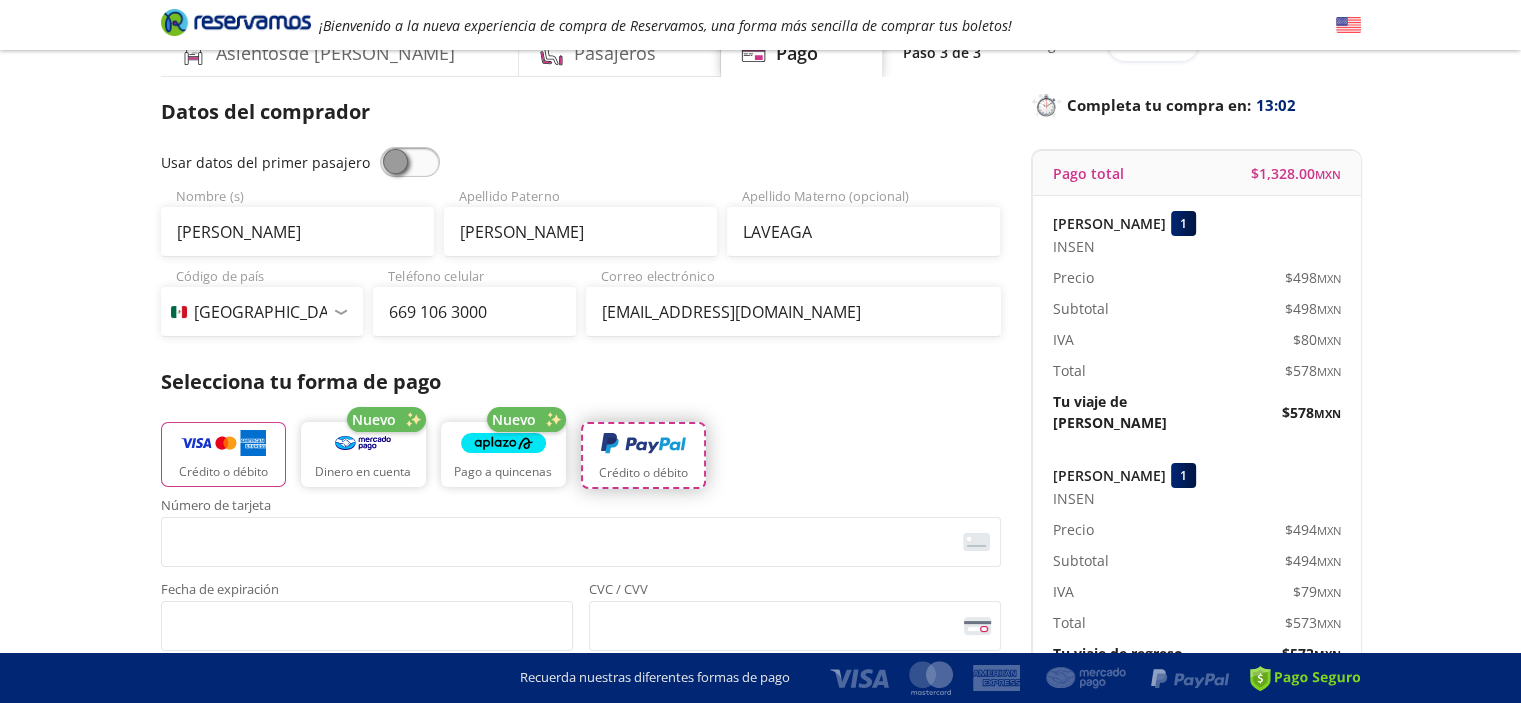 click at bounding box center (643, 444) 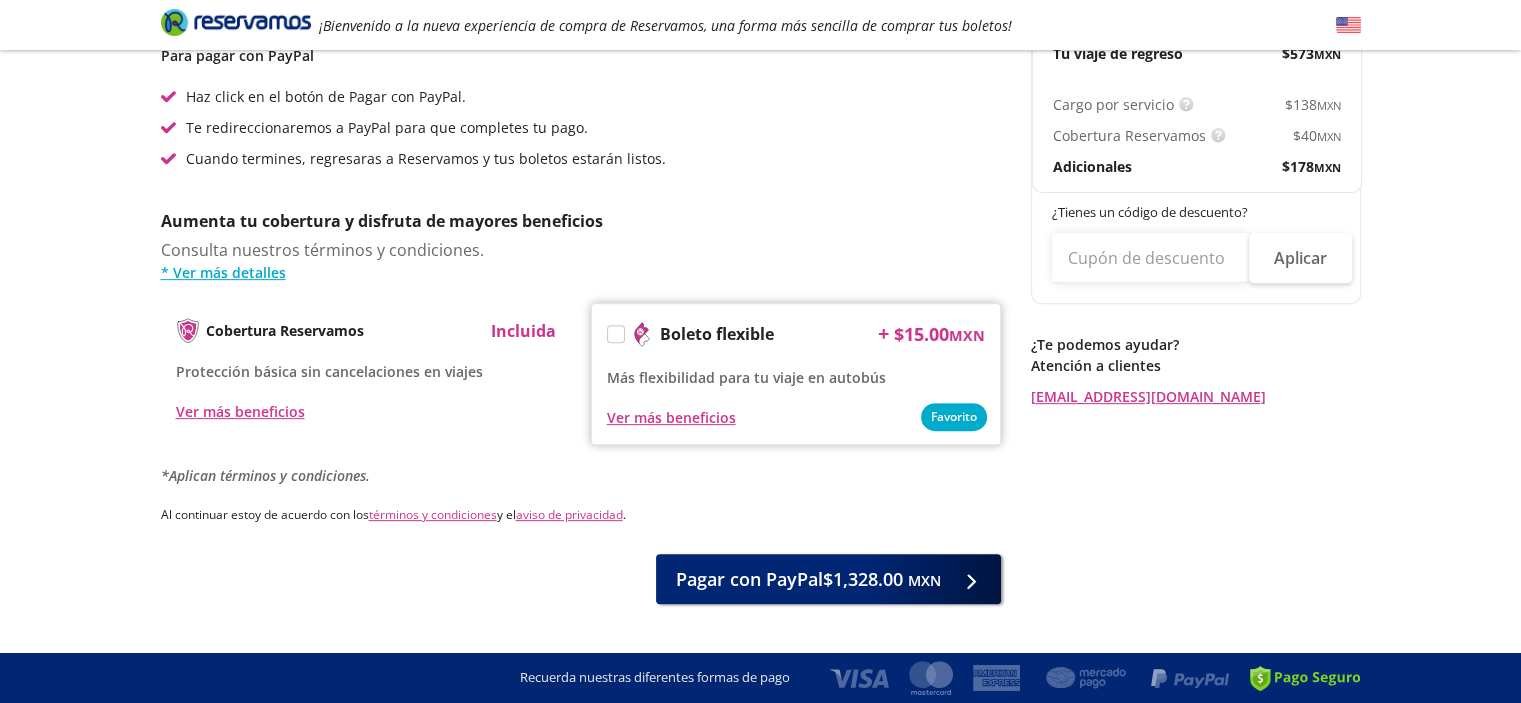 scroll, scrollTop: 600, scrollLeft: 0, axis: vertical 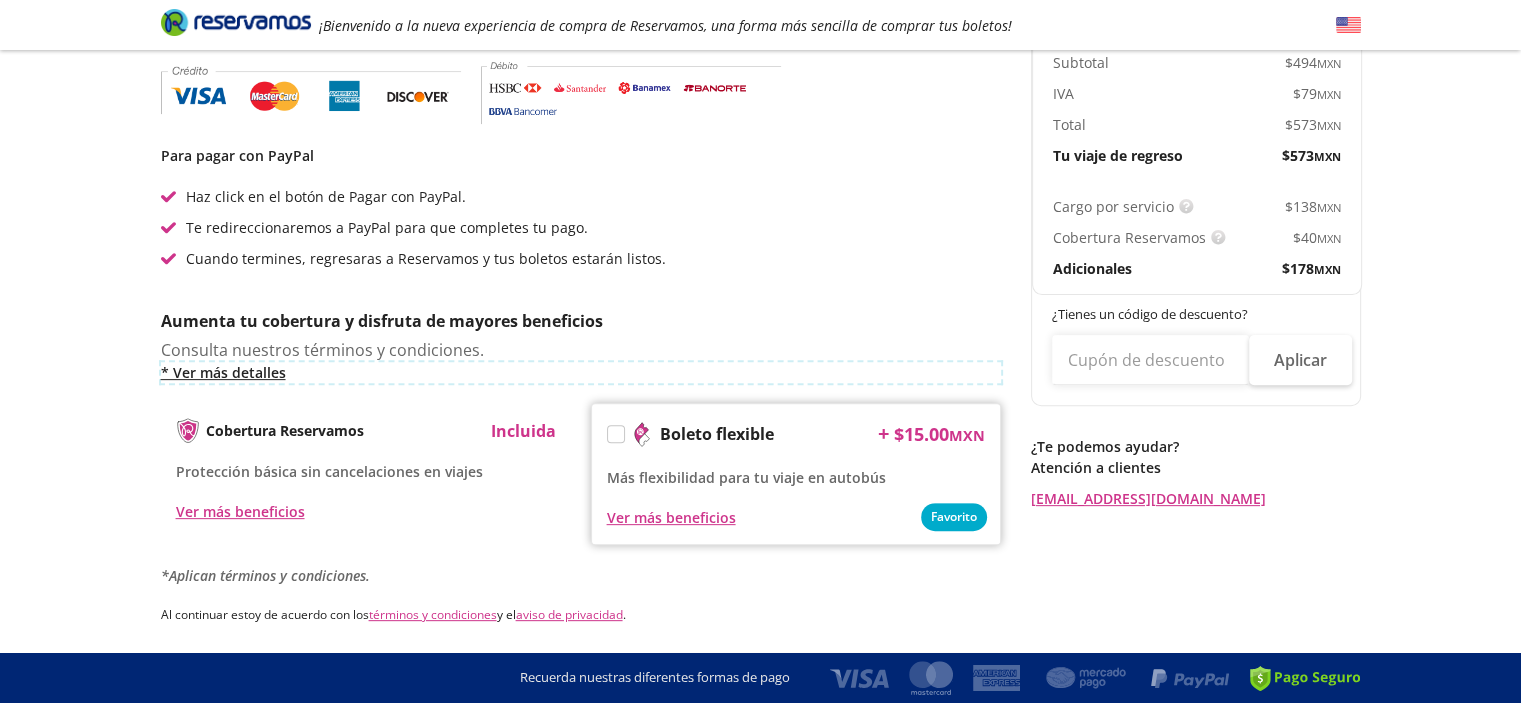 click on "* Ver más detalles" at bounding box center [581, 372] 